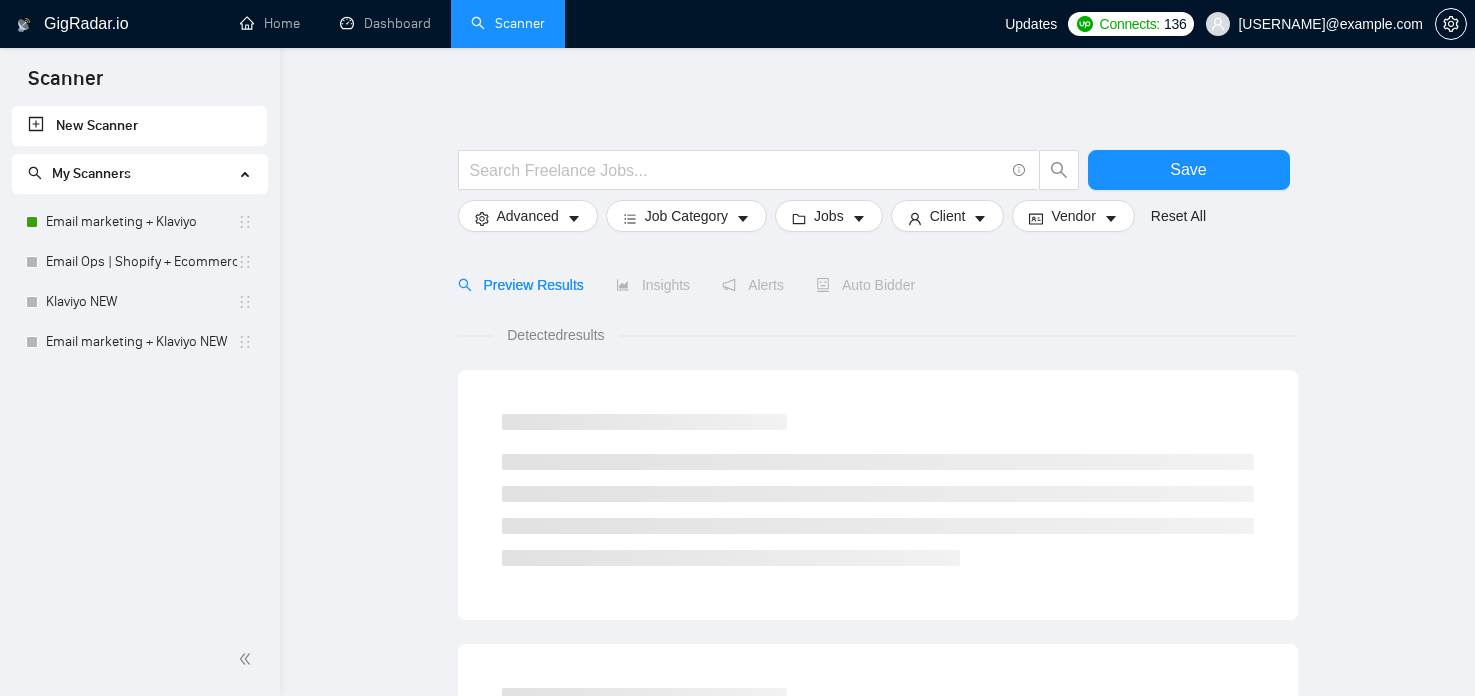 scroll, scrollTop: 0, scrollLeft: 0, axis: both 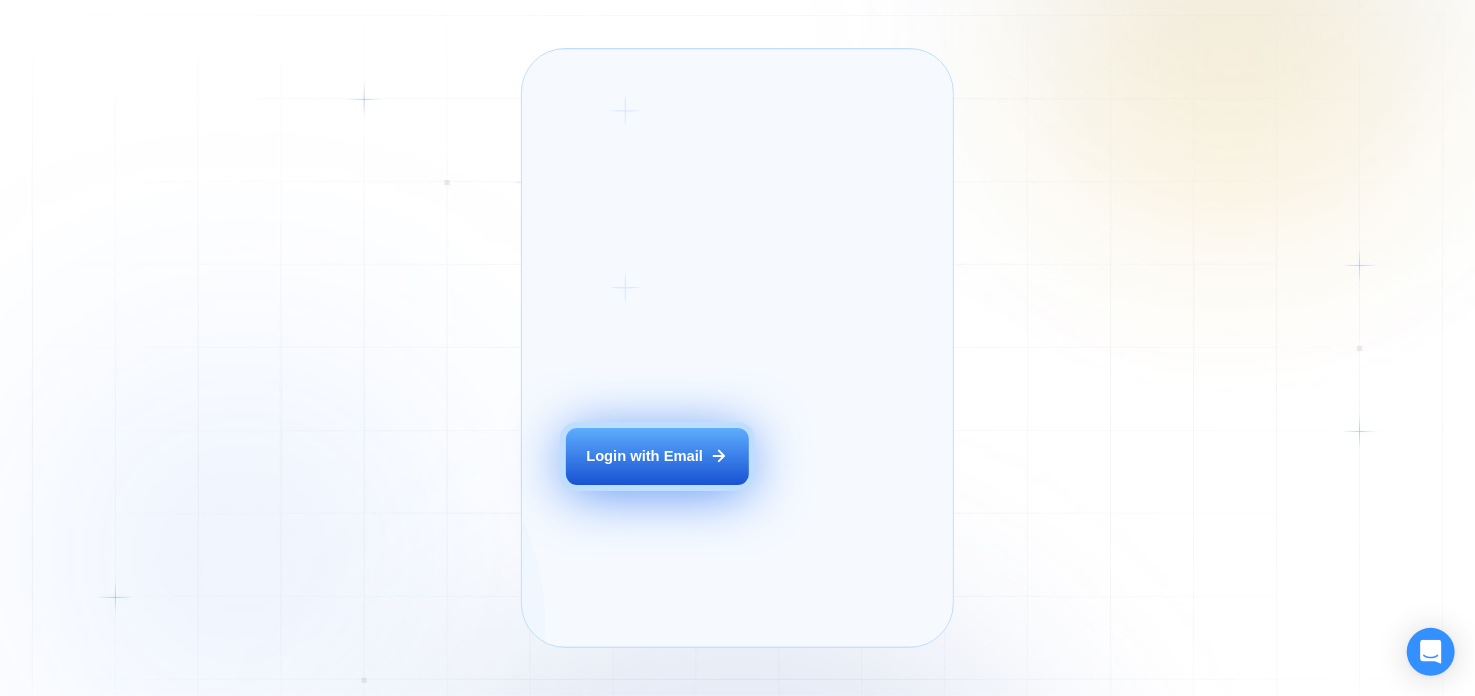 click on "Login with Email" at bounding box center [644, 456] 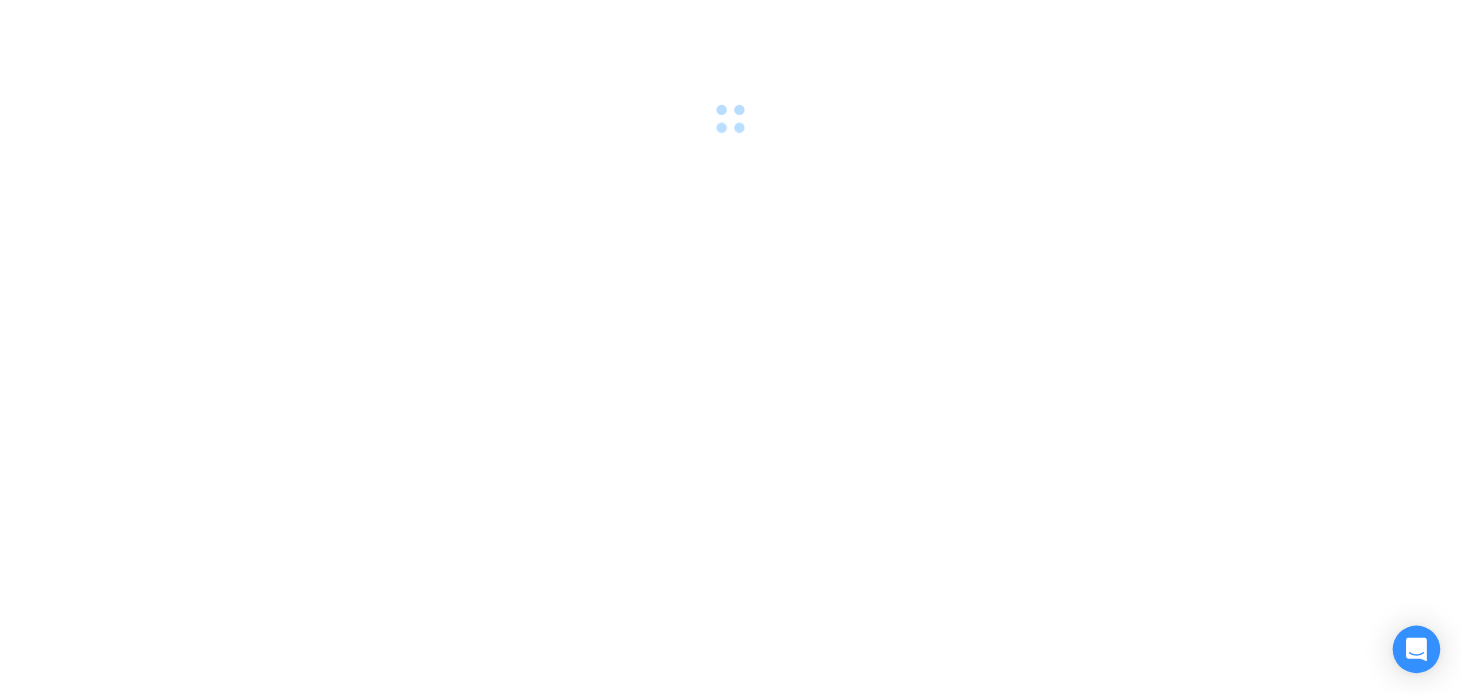 scroll, scrollTop: 0, scrollLeft: 0, axis: both 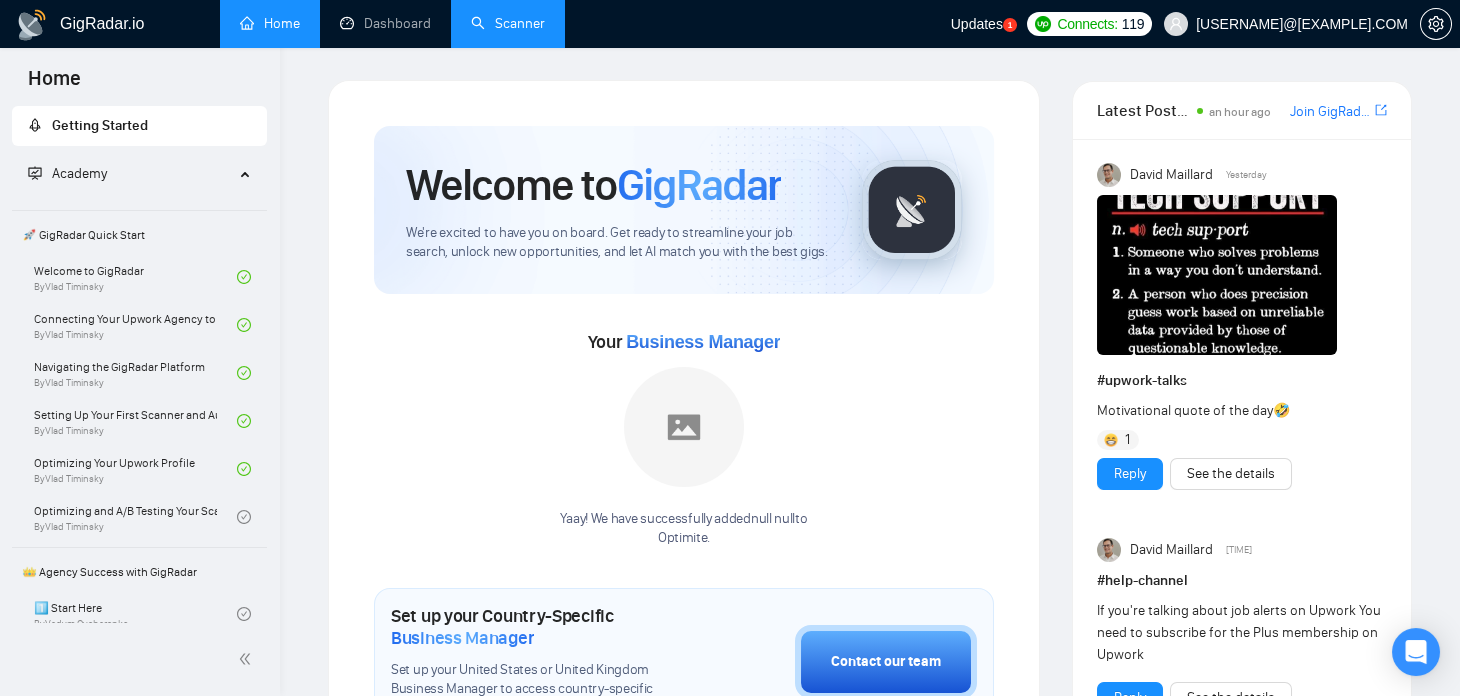 click on "Scanner" at bounding box center (508, 23) 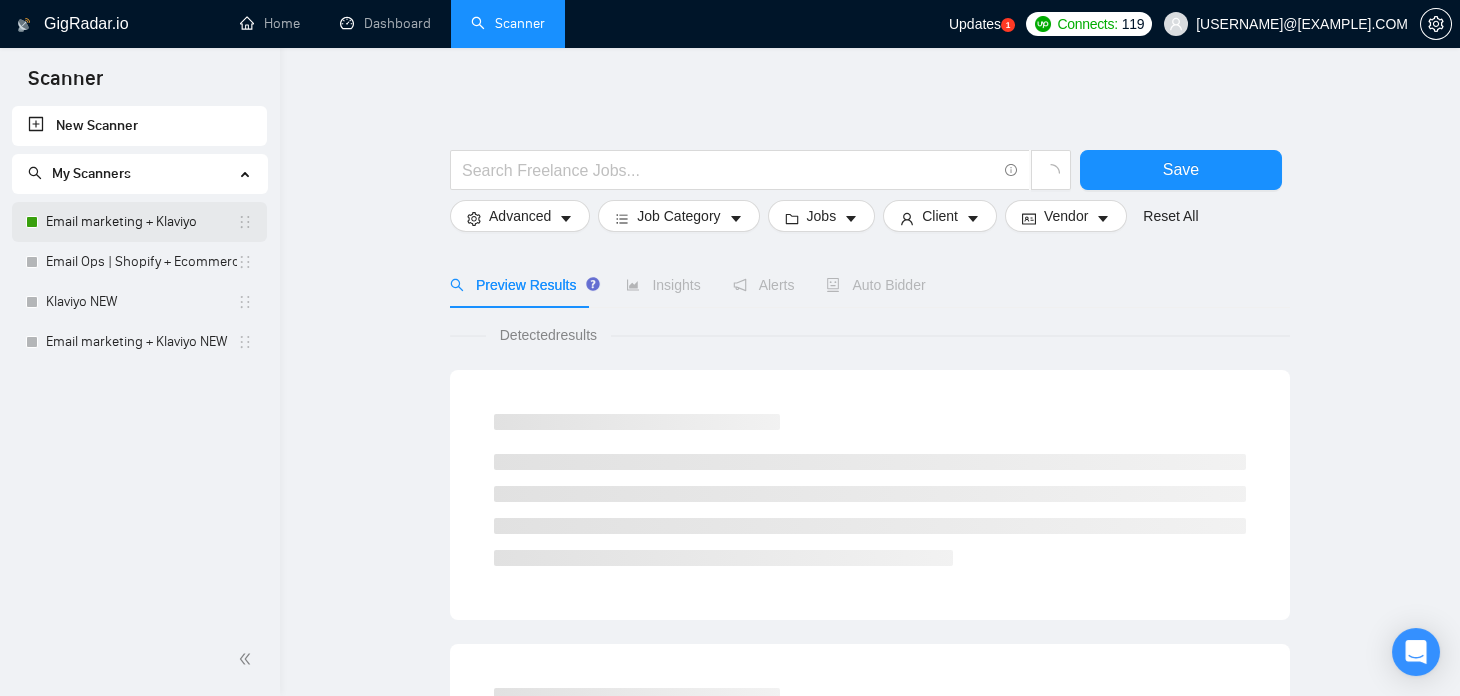 click on "Email marketing + Klaviyo" at bounding box center (141, 222) 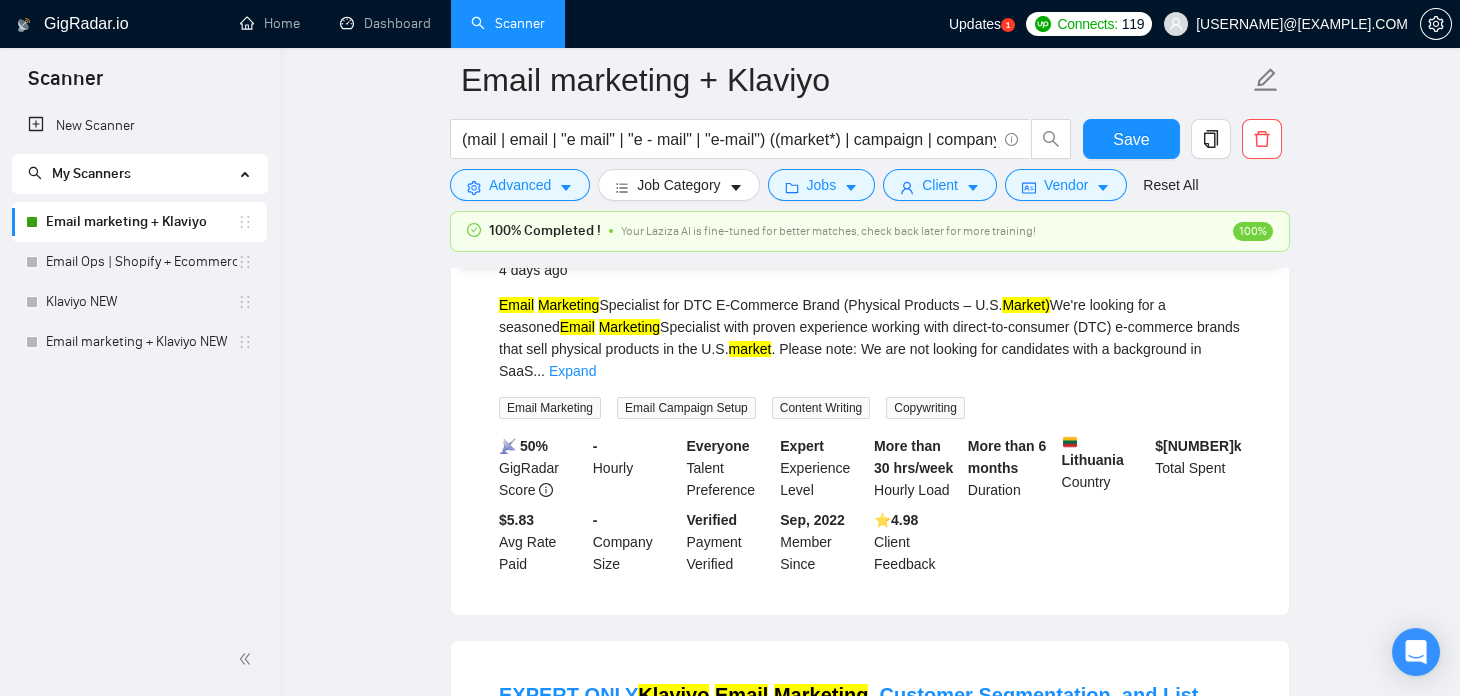 scroll, scrollTop: 268, scrollLeft: 0, axis: vertical 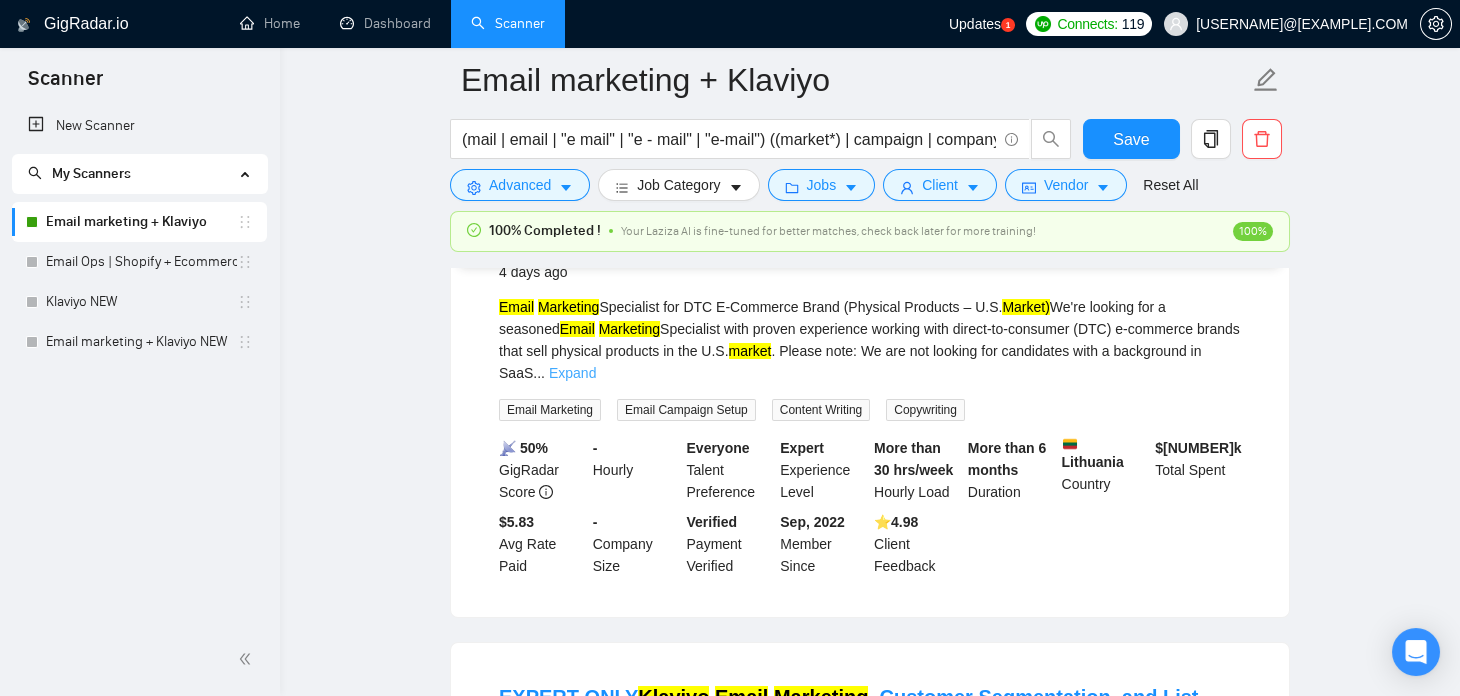 click on "Expand" at bounding box center (572, 373) 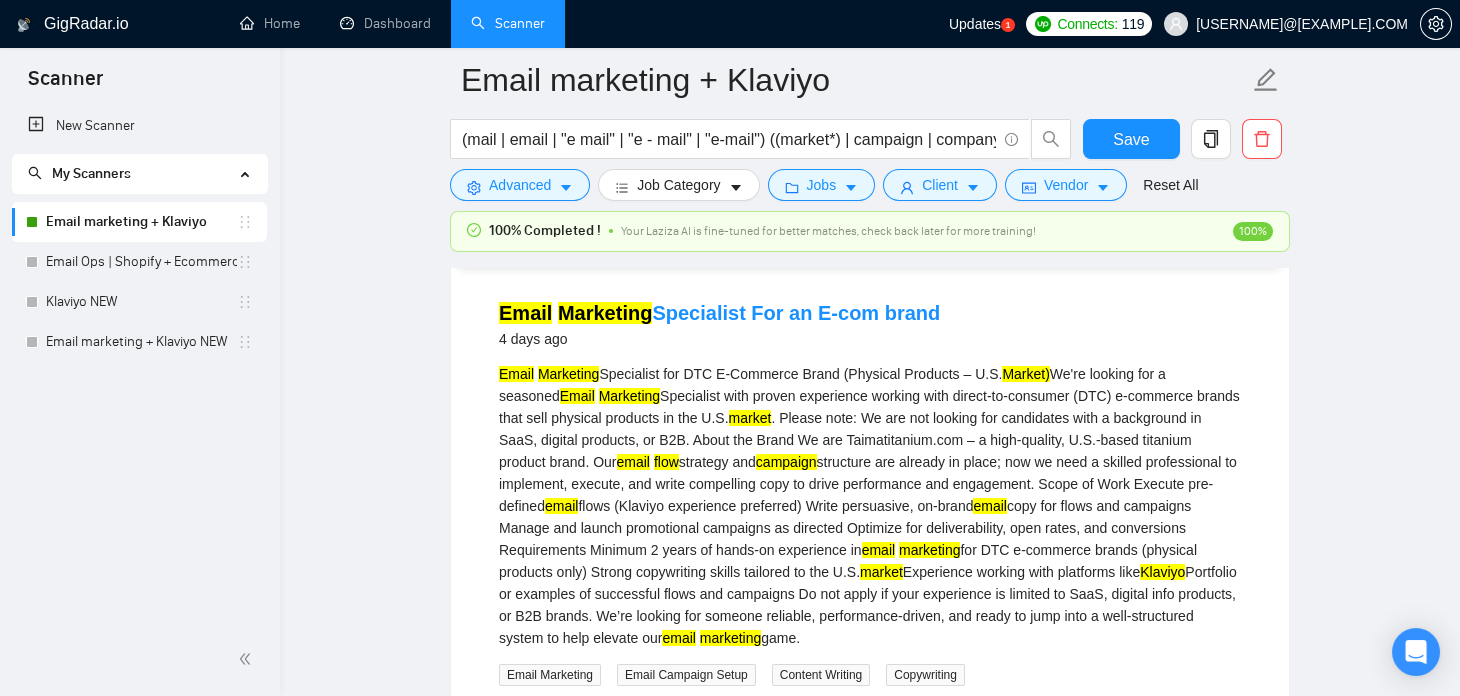 scroll, scrollTop: 202, scrollLeft: 0, axis: vertical 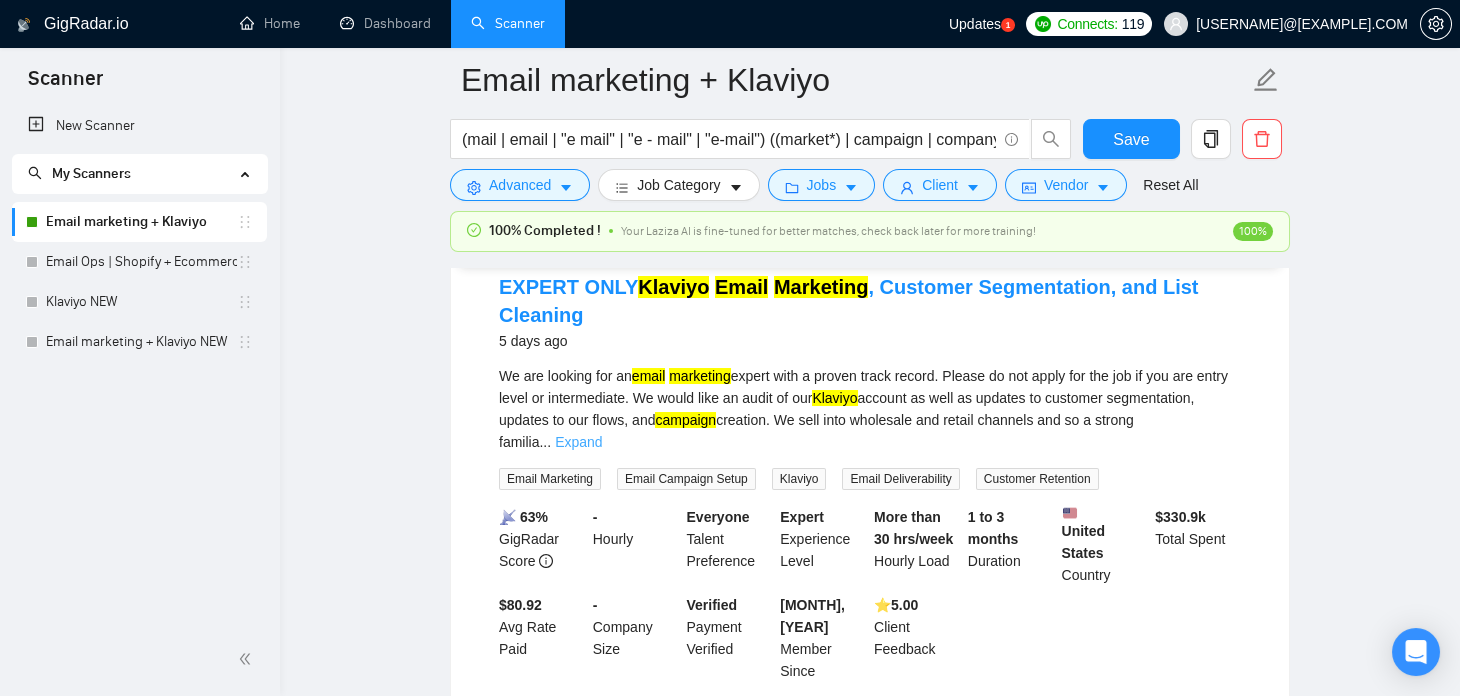 click on "Expand" at bounding box center [578, 442] 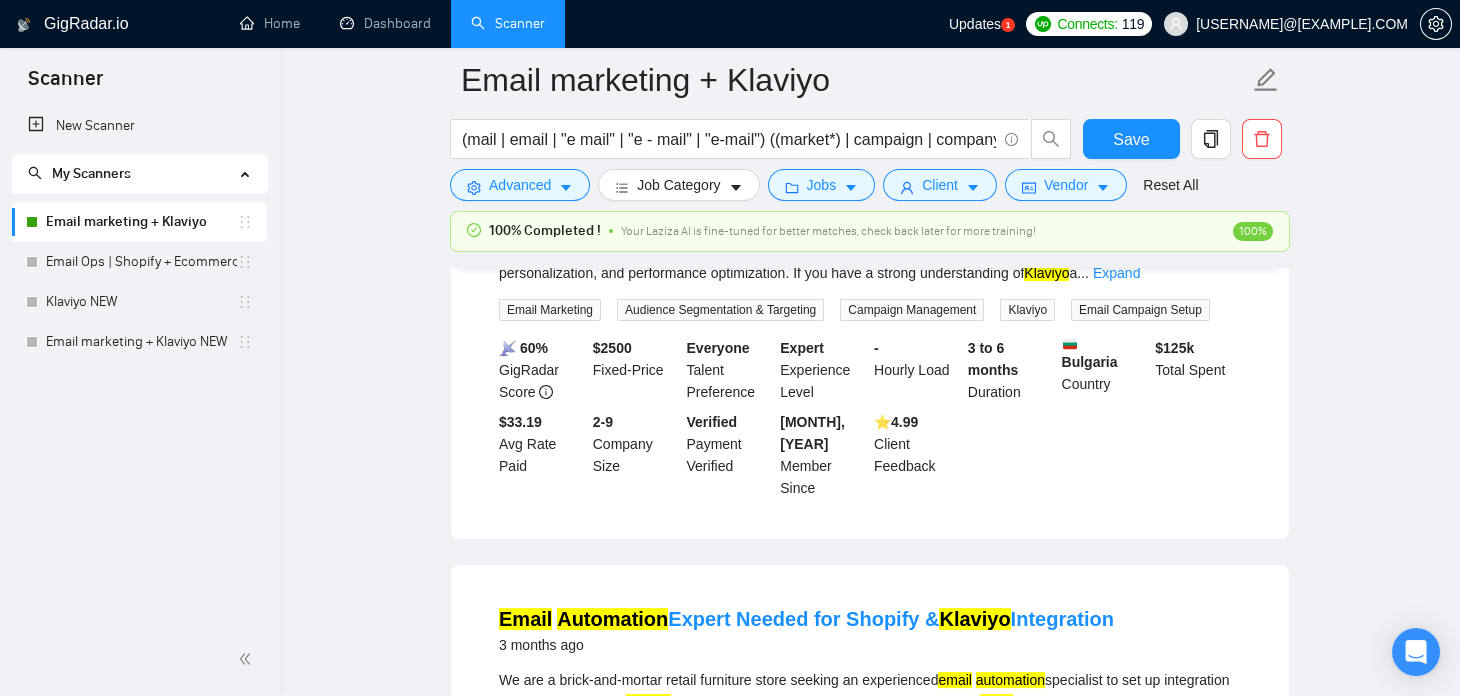 scroll, scrollTop: 4584, scrollLeft: 0, axis: vertical 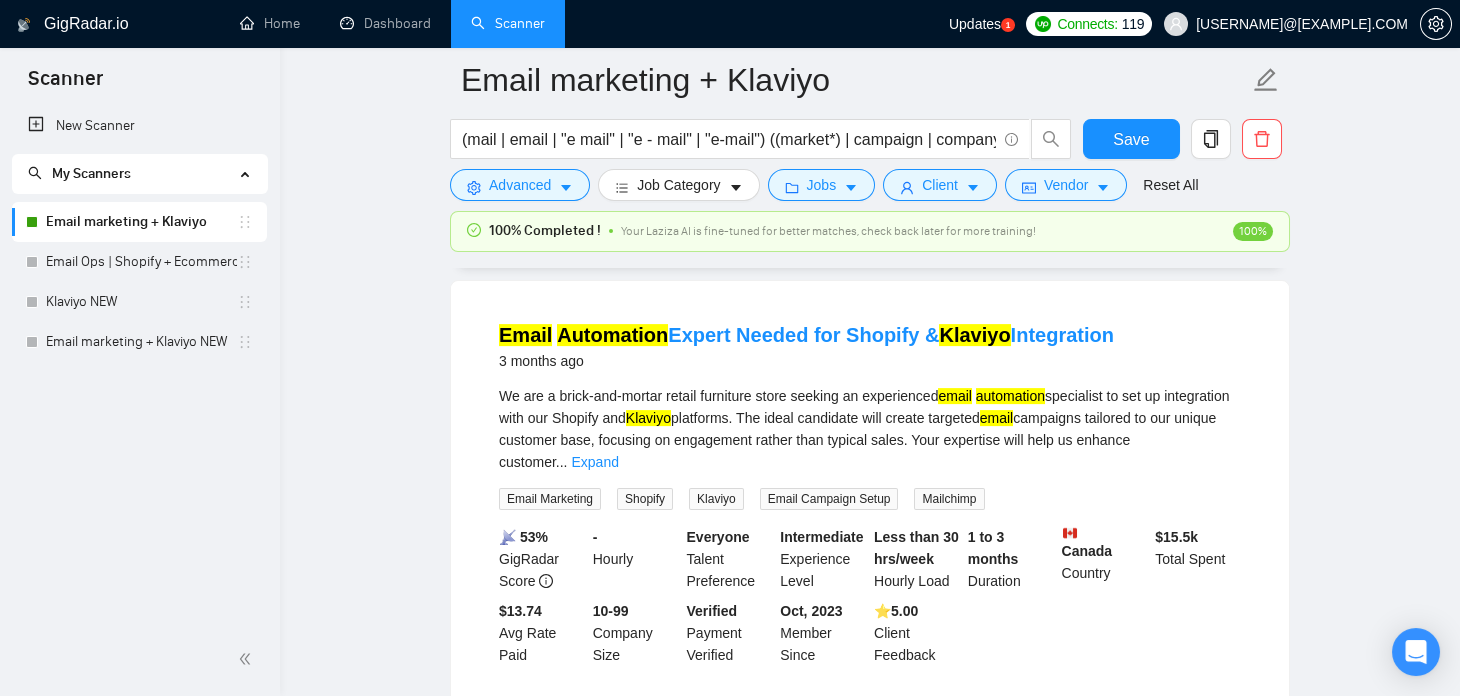 click on "Load More (70)" at bounding box center [870, 739] 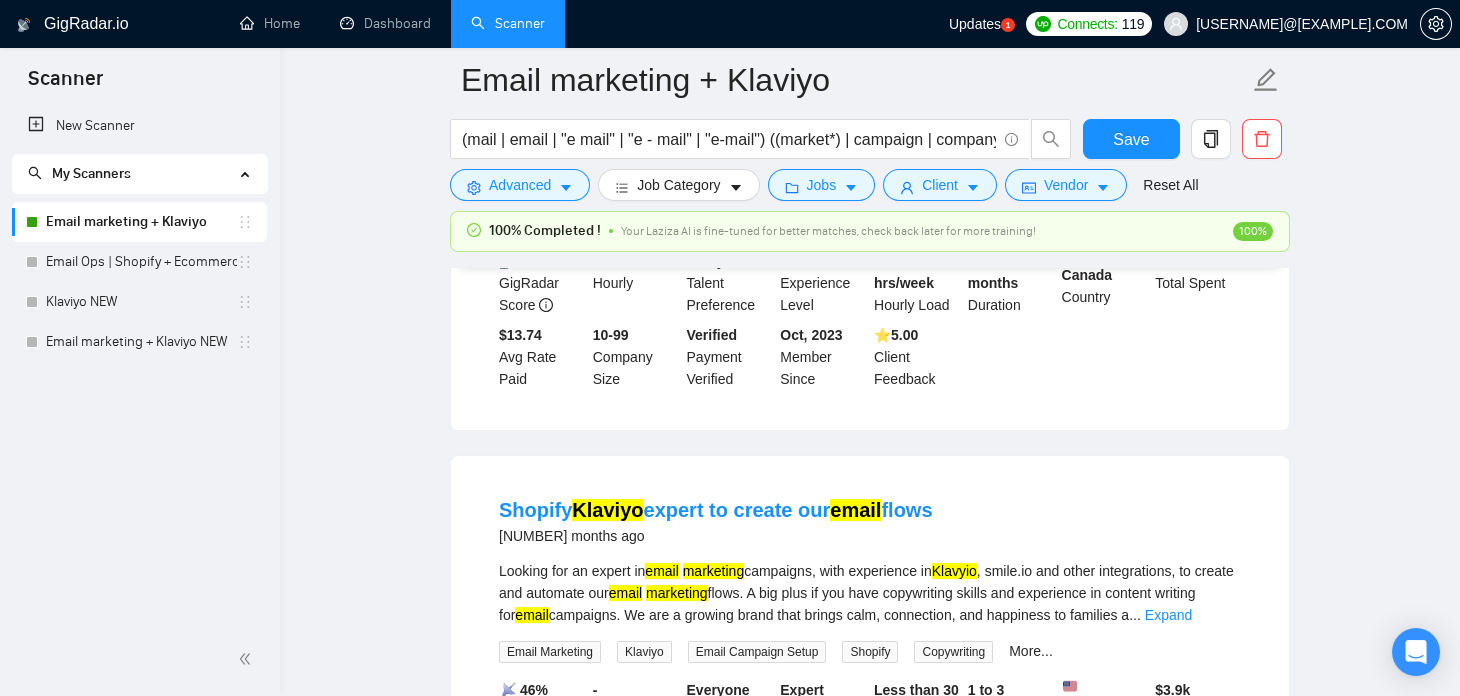 scroll, scrollTop: 4867, scrollLeft: 0, axis: vertical 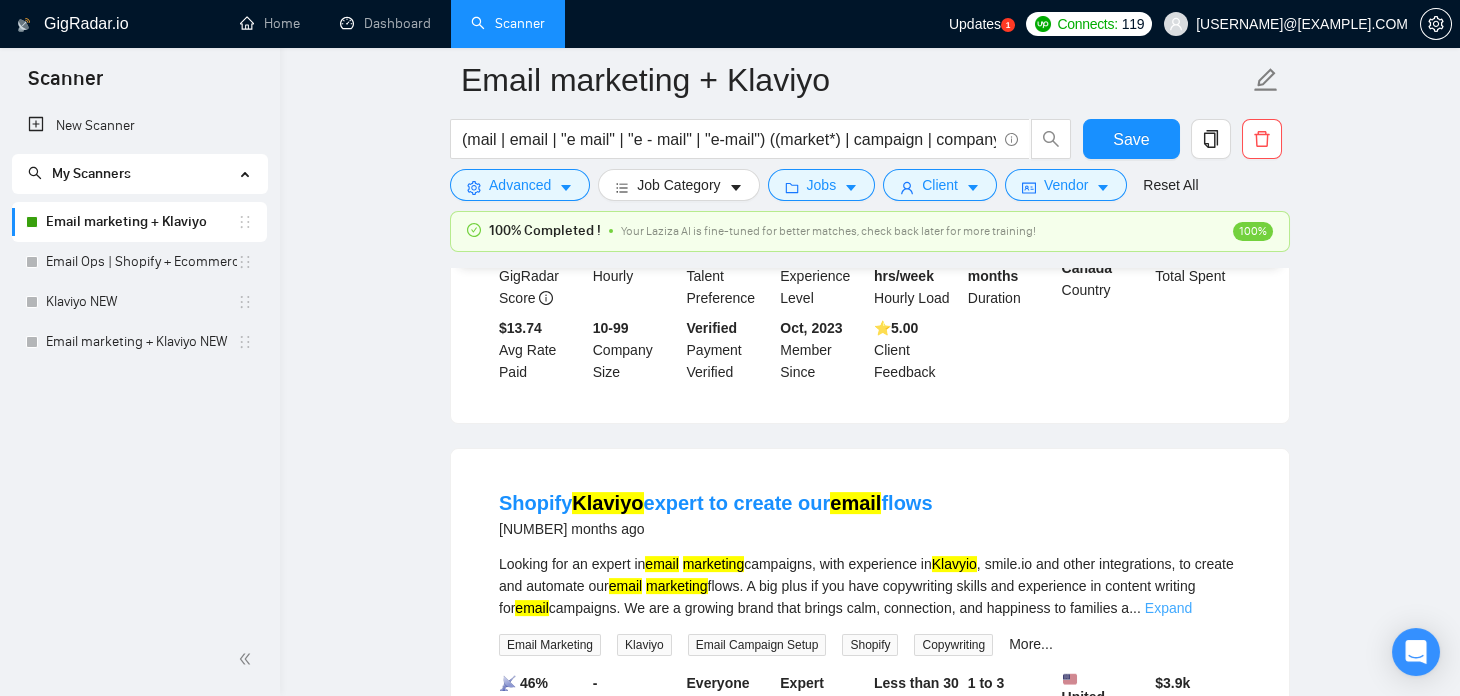 click on "Expand" at bounding box center (1168, 608) 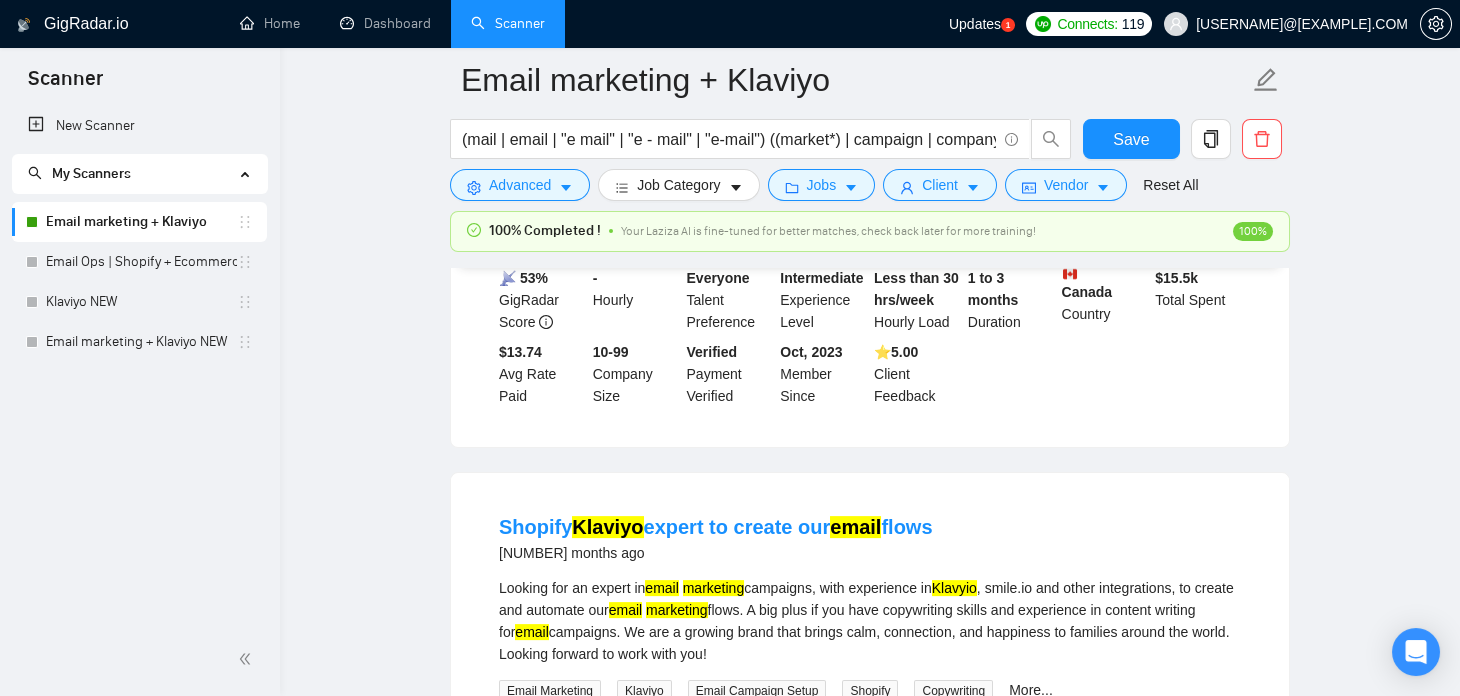 scroll, scrollTop: 4843, scrollLeft: 0, axis: vertical 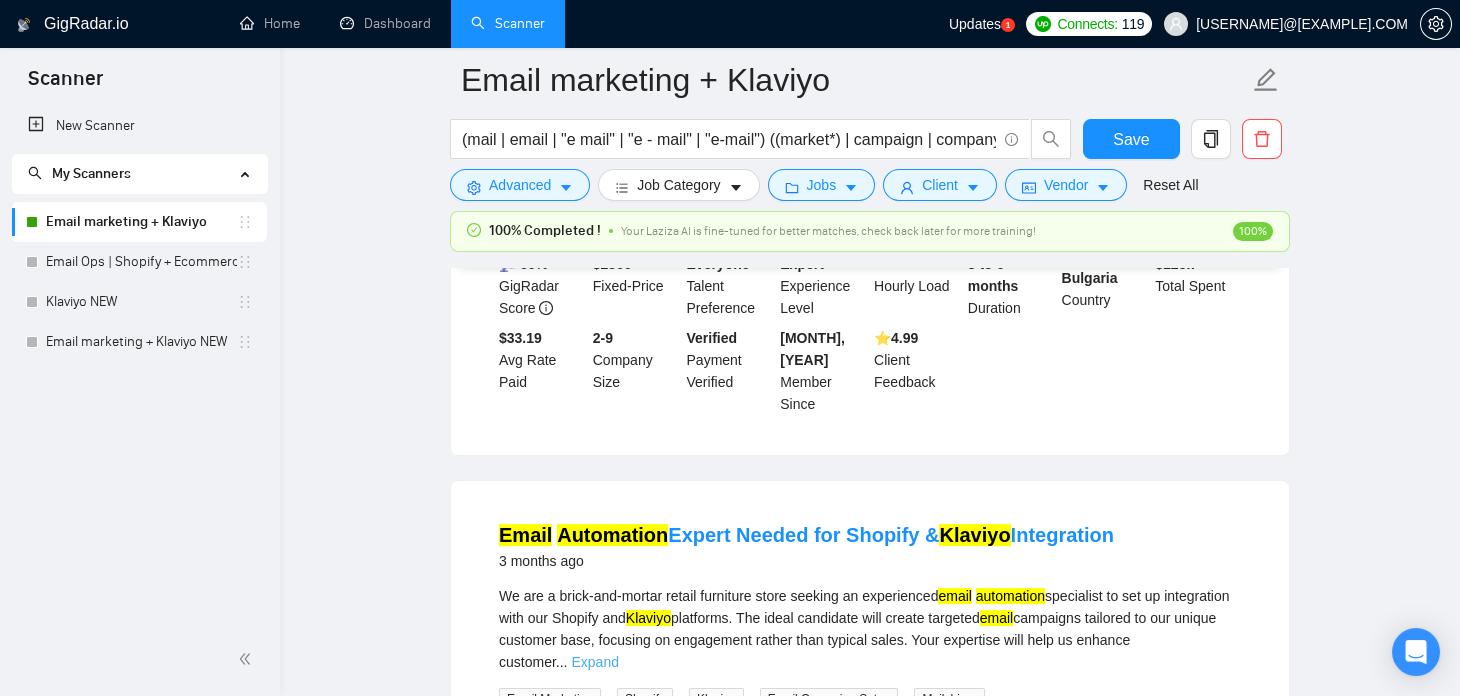 click on "Expand" at bounding box center [594, 662] 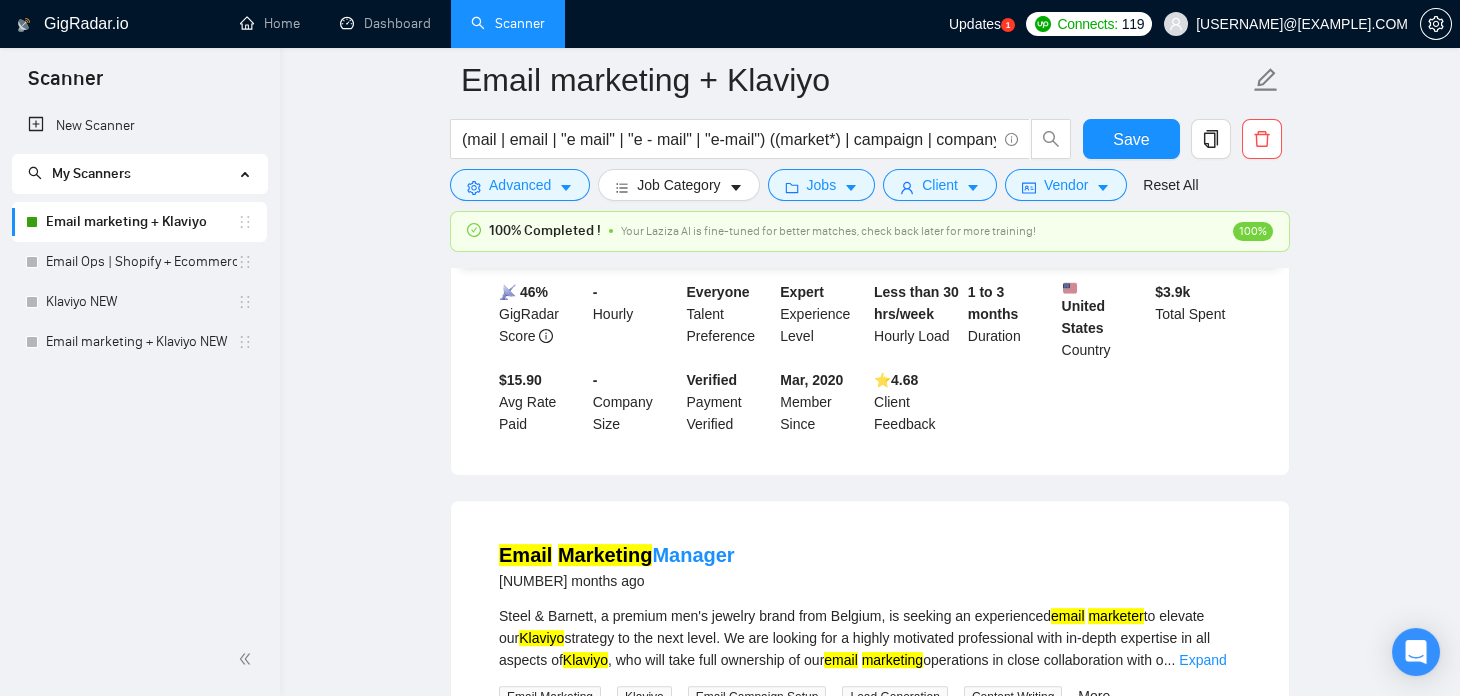 scroll, scrollTop: 5303, scrollLeft: 0, axis: vertical 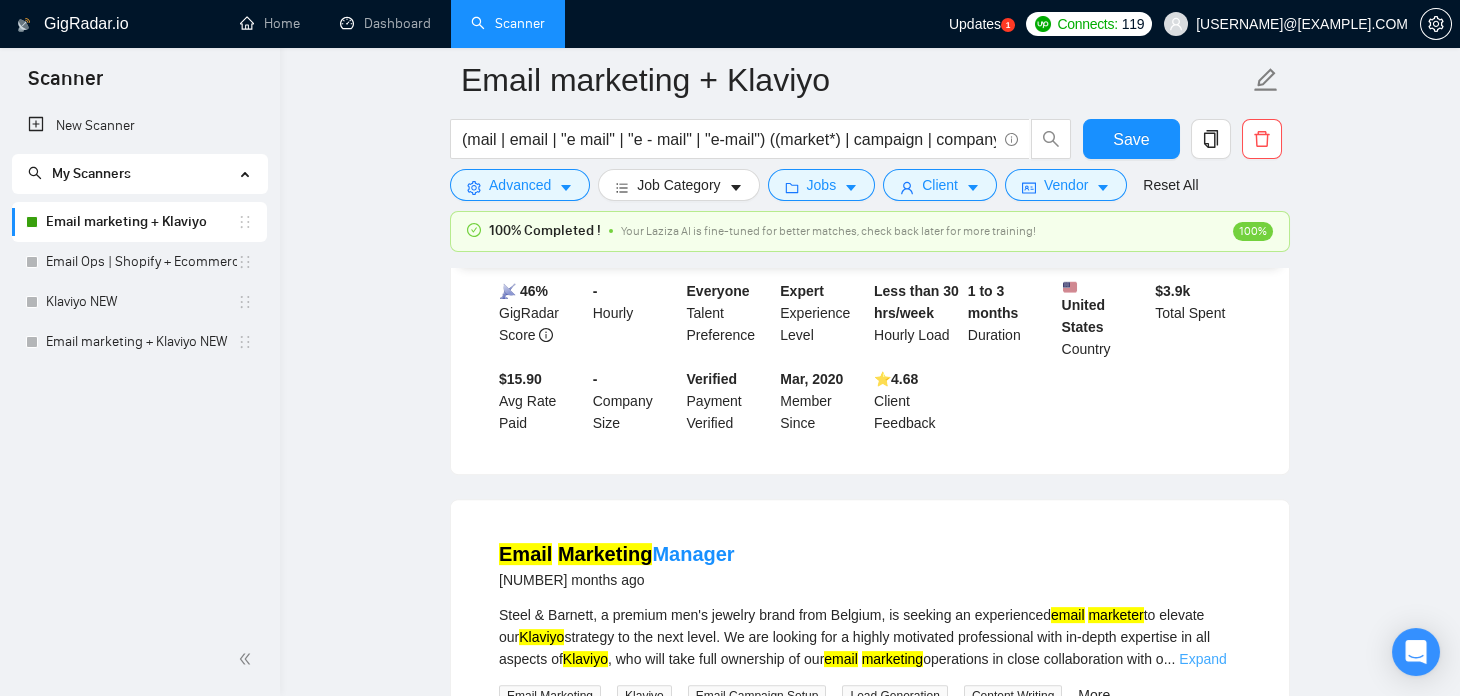 click on "Expand" at bounding box center (1202, 659) 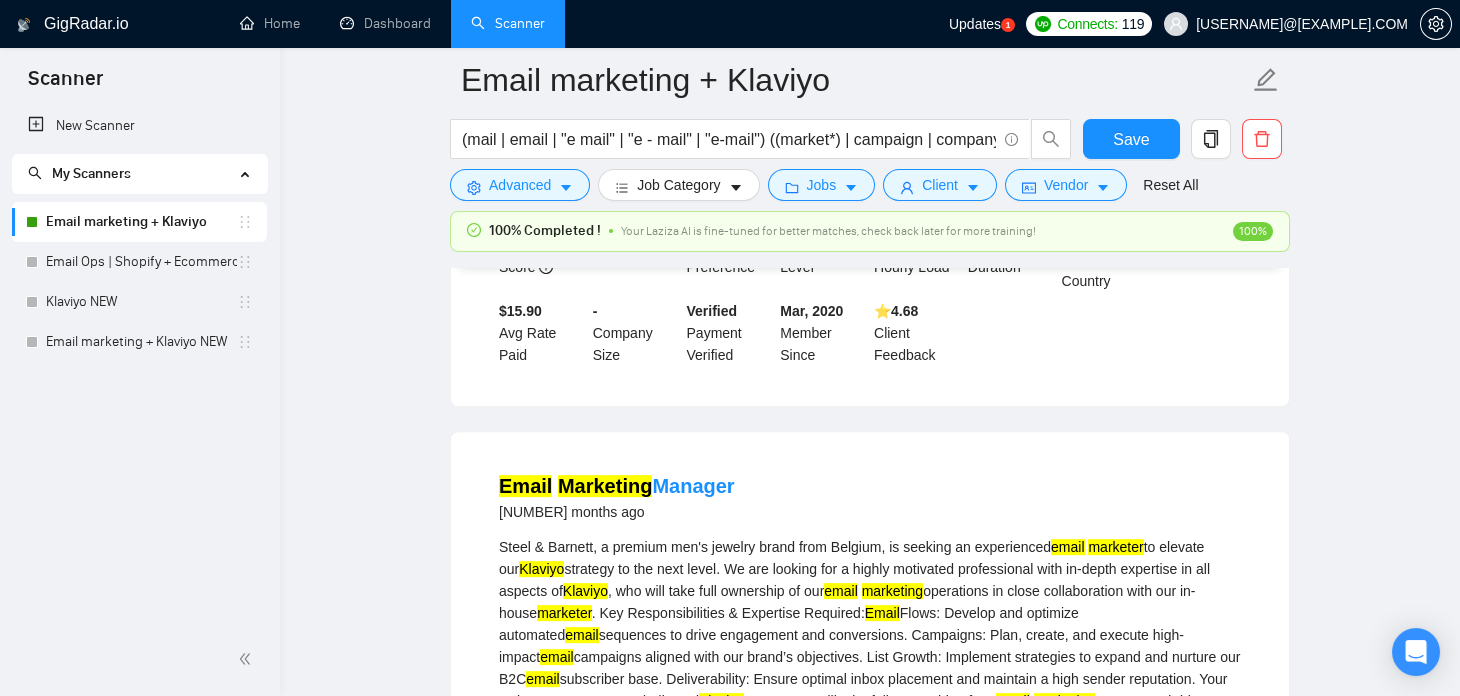 scroll, scrollTop: 5370, scrollLeft: 0, axis: vertical 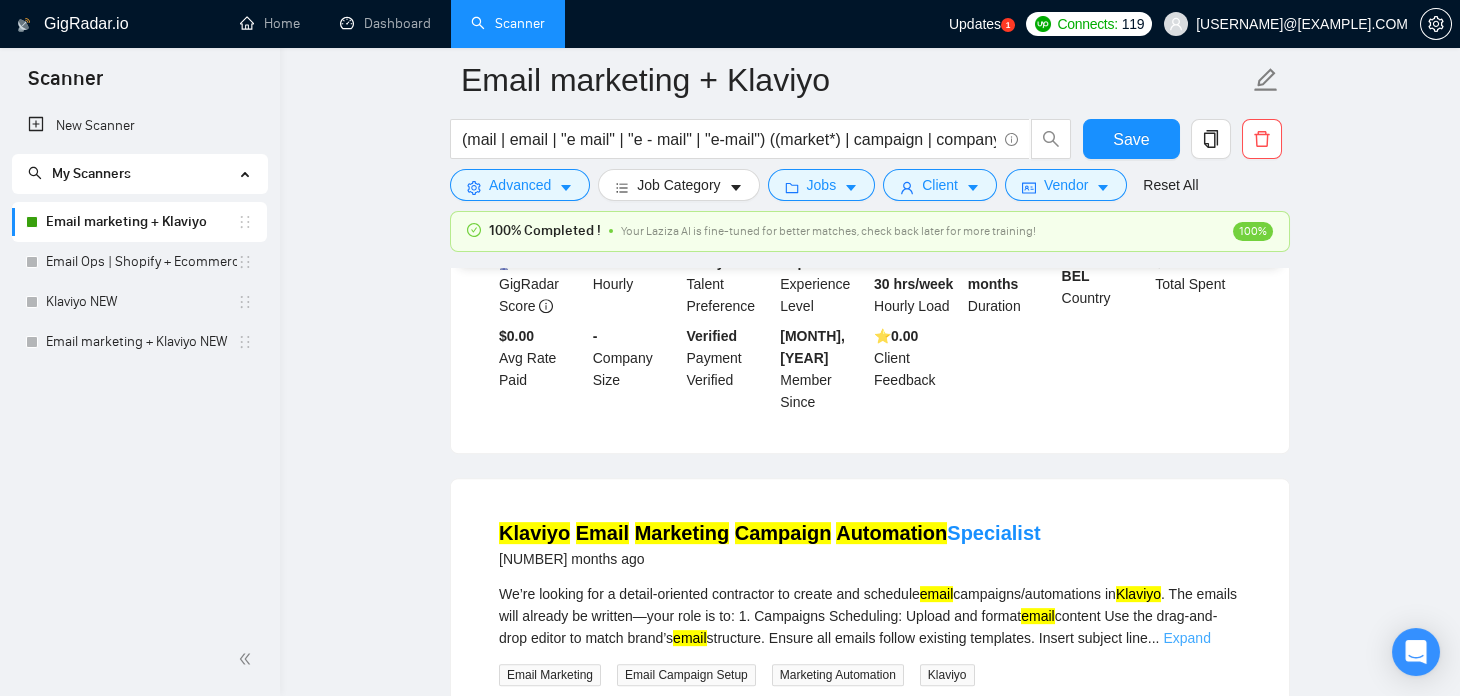 click on "Expand" at bounding box center (1186, 638) 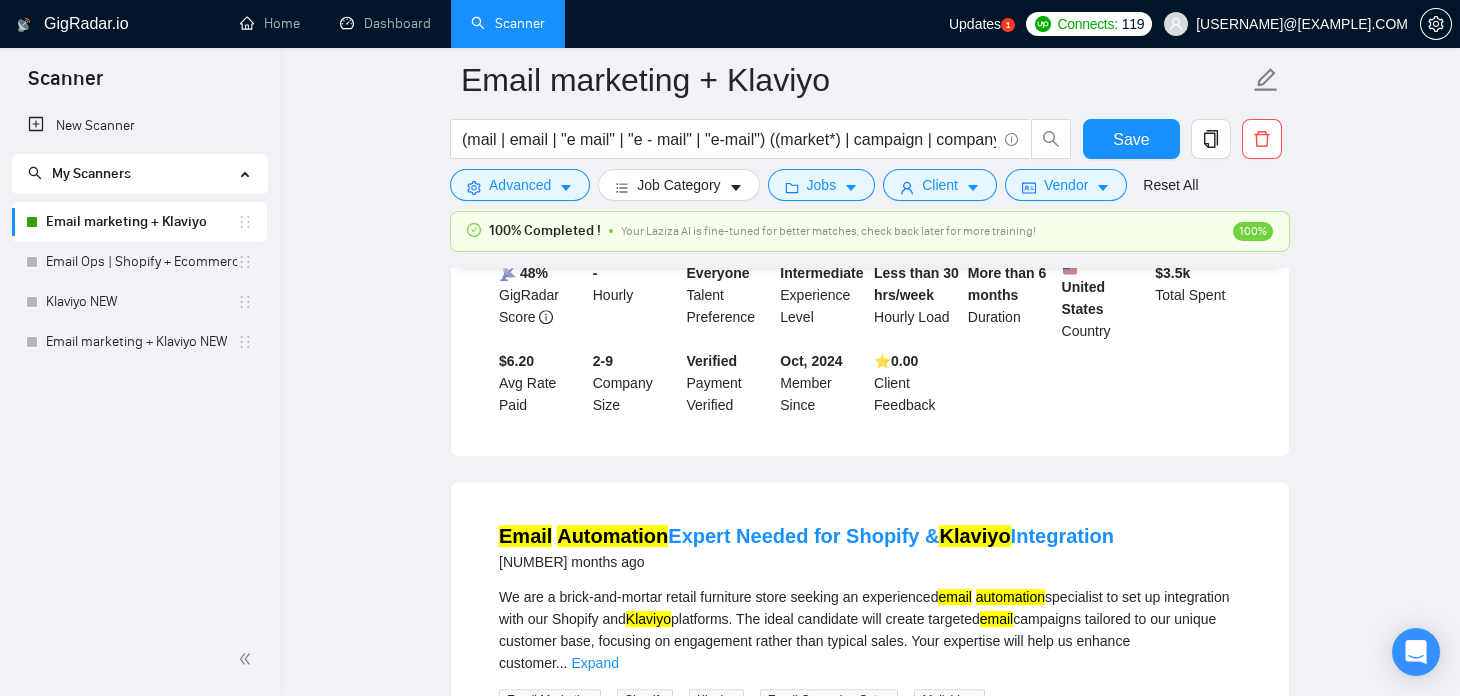 scroll, scrollTop: 6595, scrollLeft: 0, axis: vertical 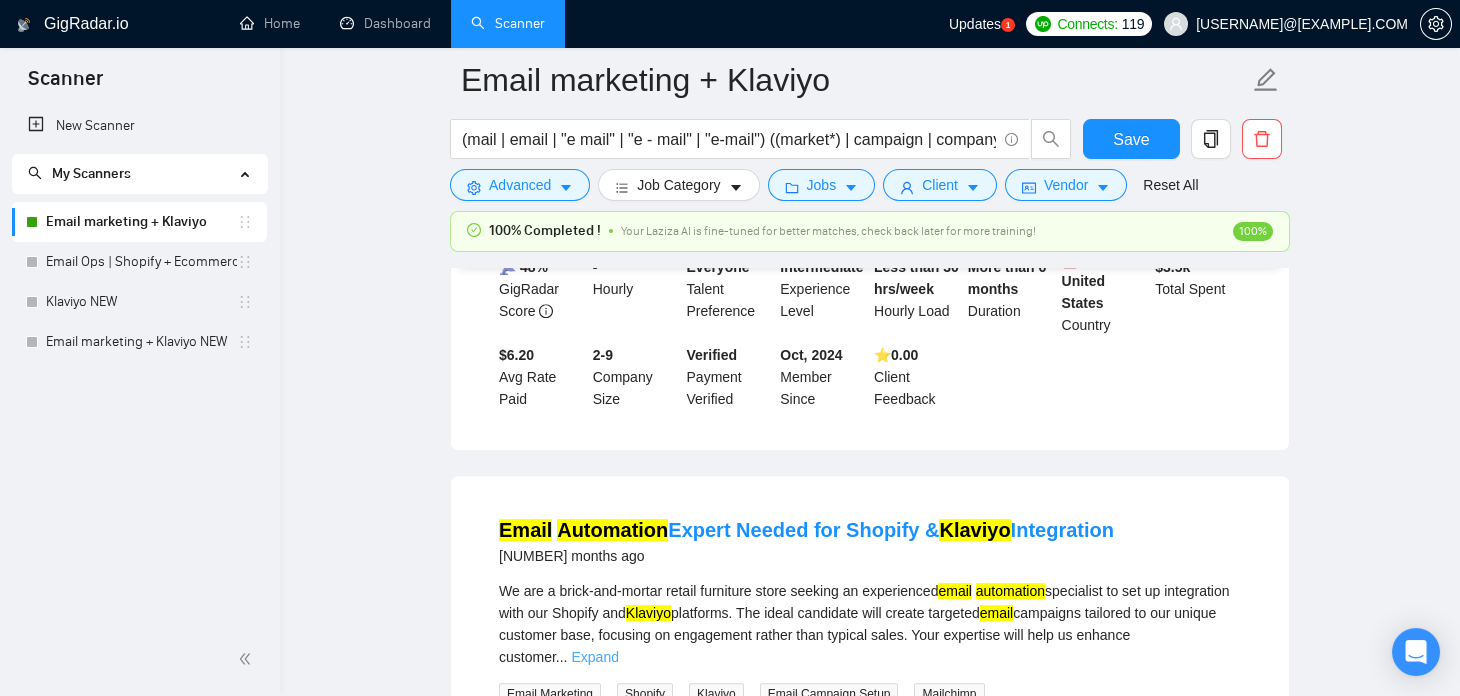 click on "Expand" at bounding box center [594, 657] 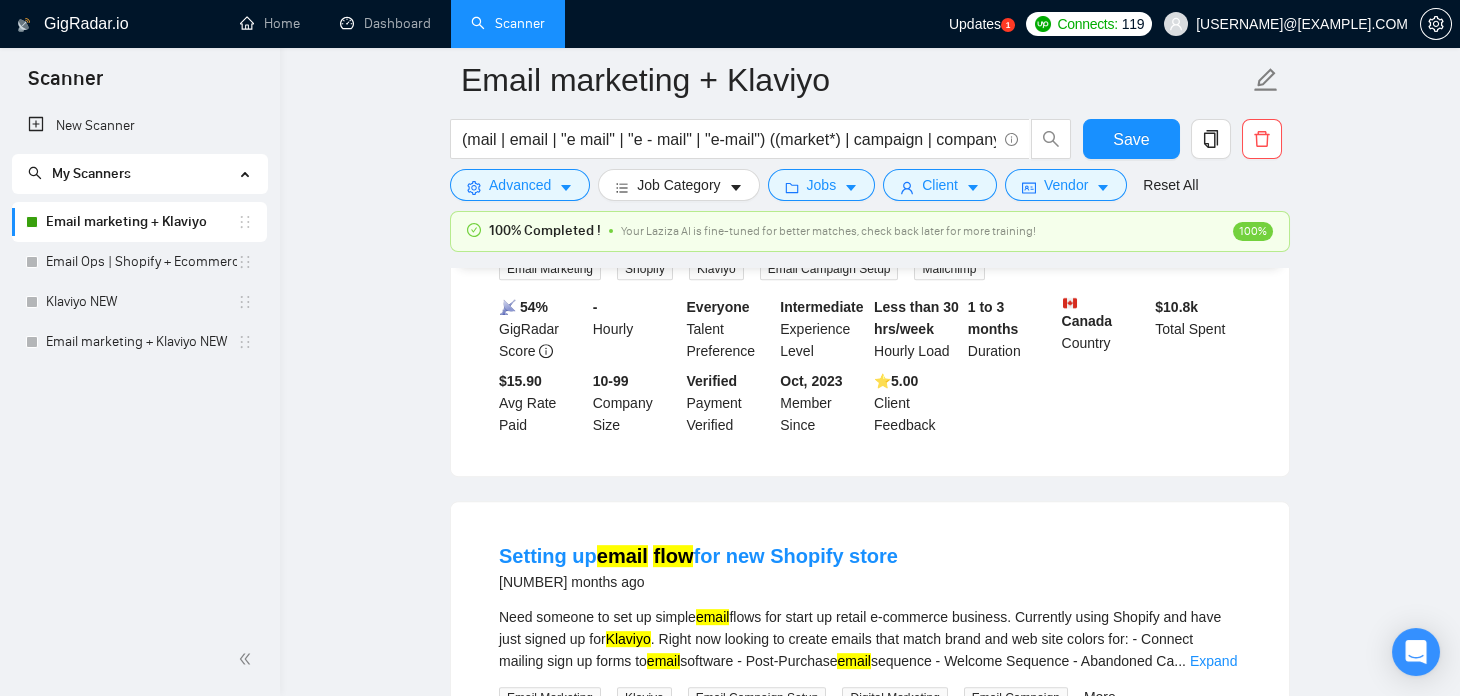 scroll, scrollTop: 7043, scrollLeft: 0, axis: vertical 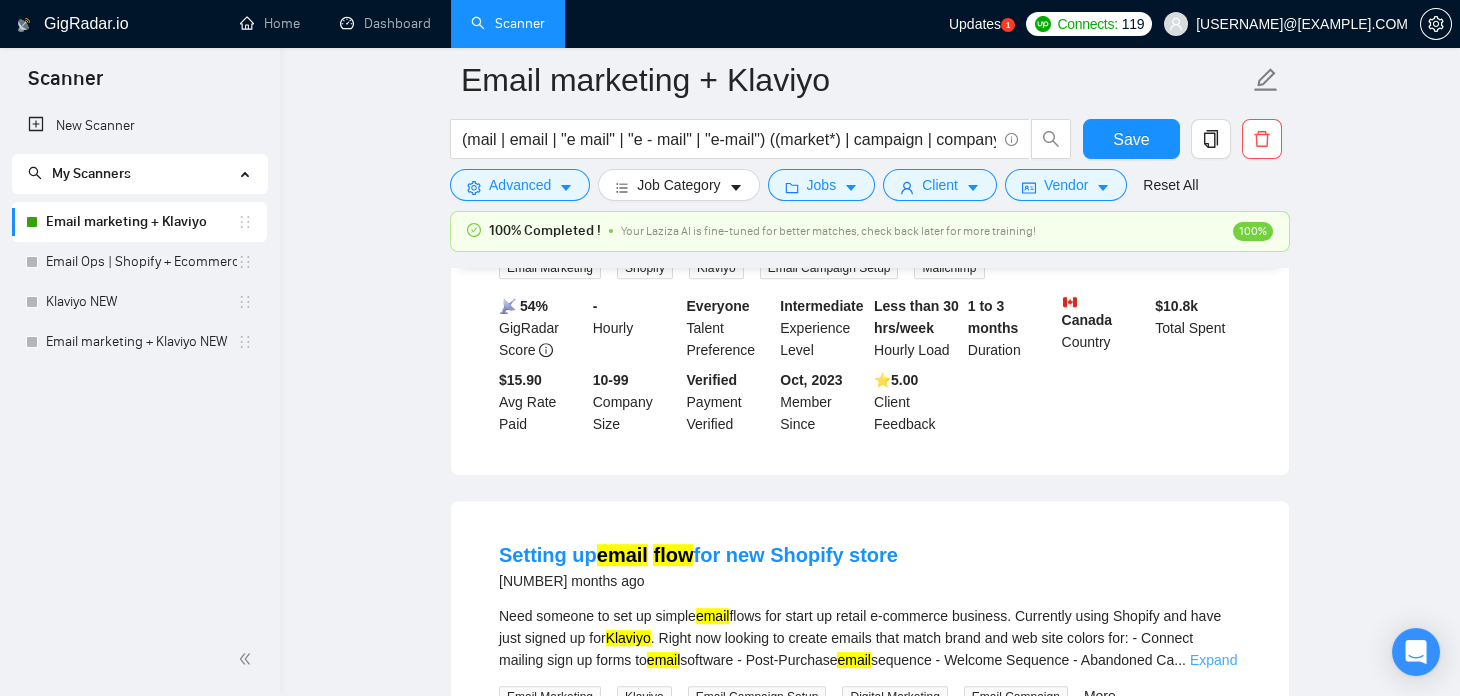 click on "Expand" at bounding box center (1213, 660) 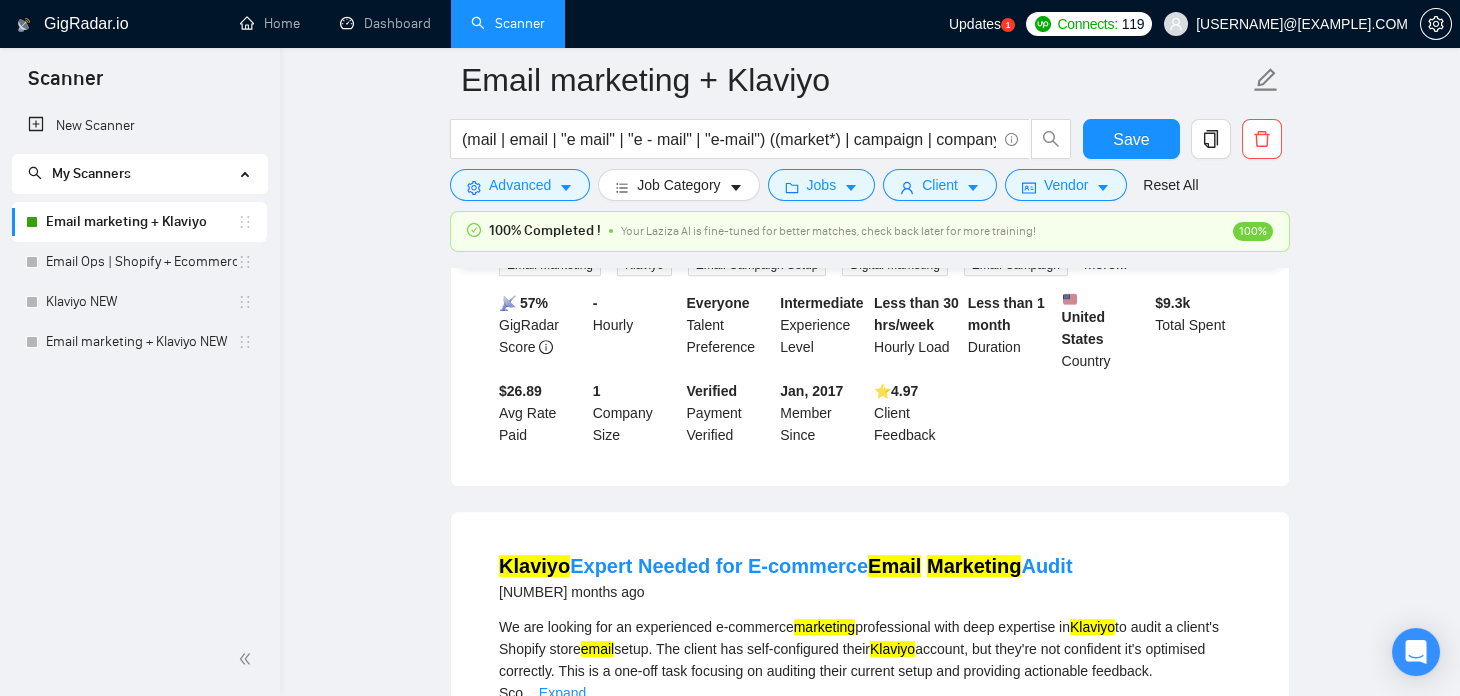 scroll, scrollTop: 7522, scrollLeft: 0, axis: vertical 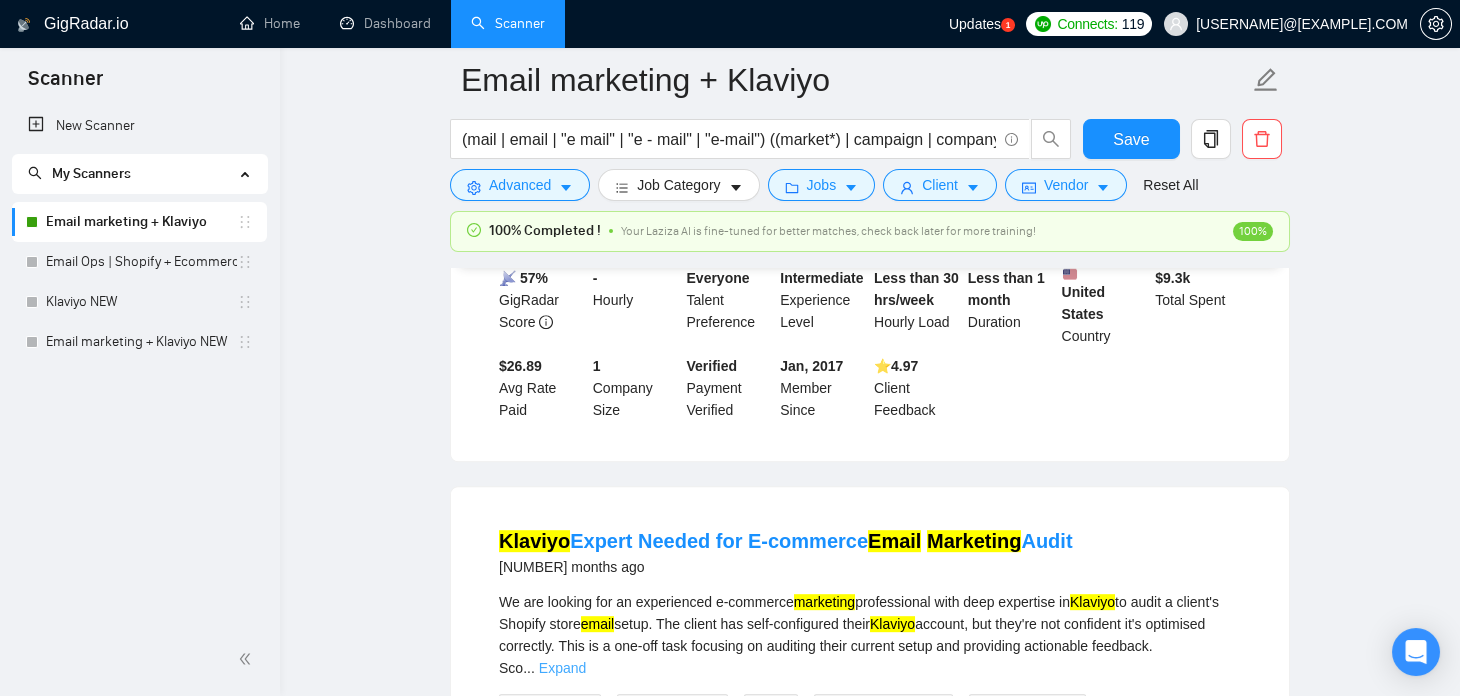click on "Expand" at bounding box center (562, 668) 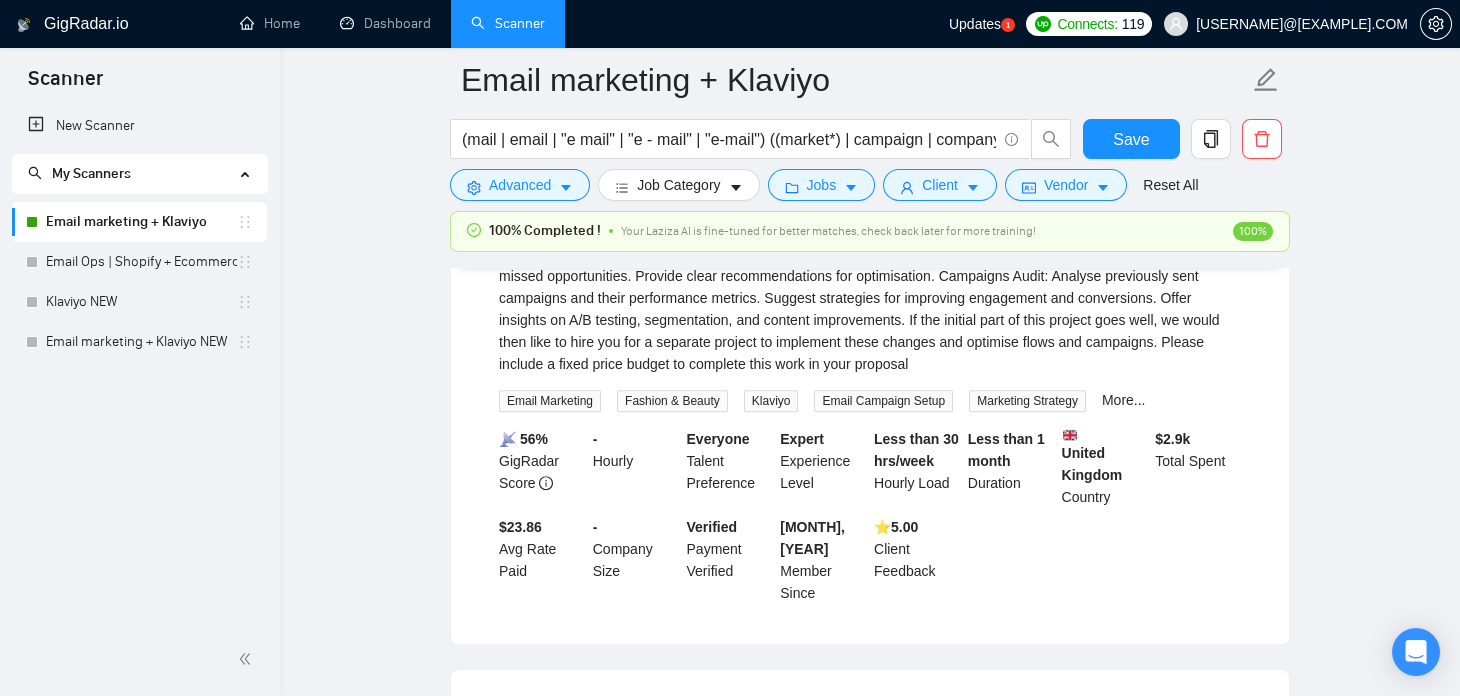 scroll, scrollTop: 7971, scrollLeft: 0, axis: vertical 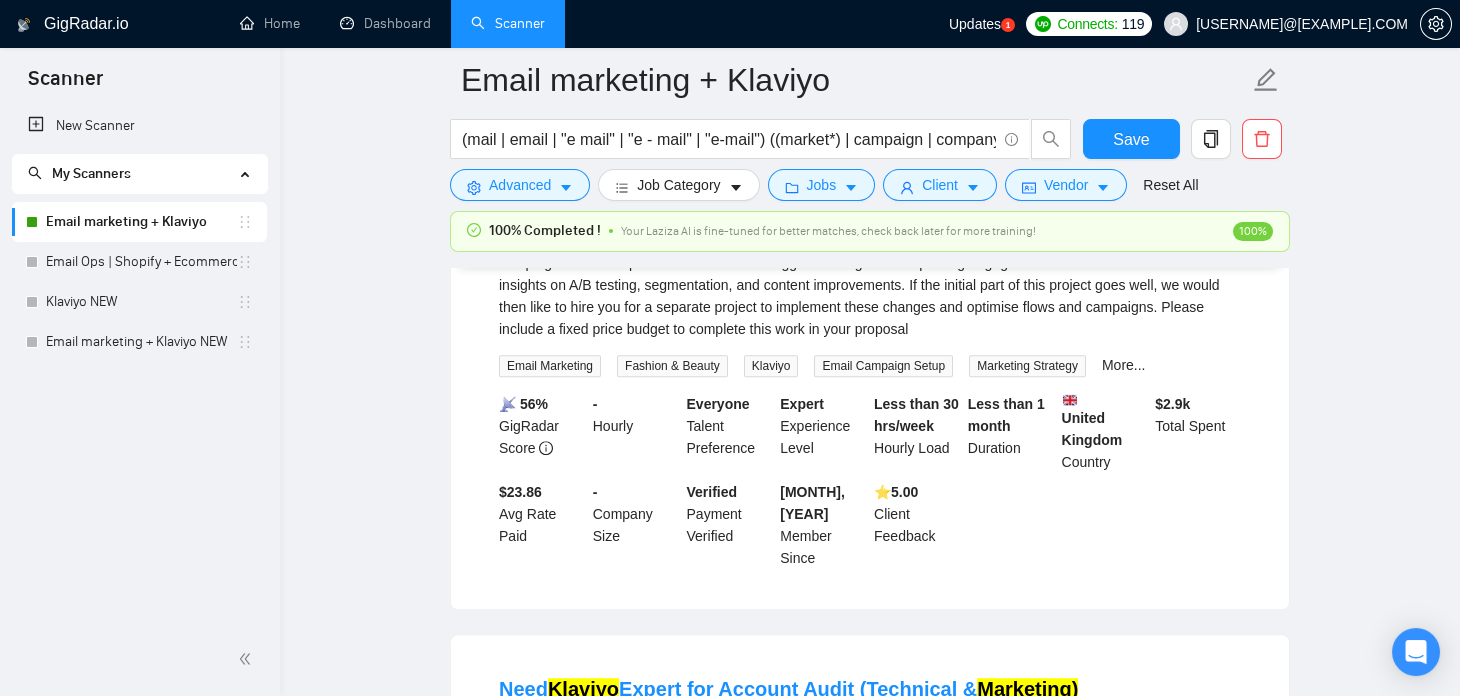 click on "Expand" at bounding box center (1192, 794) 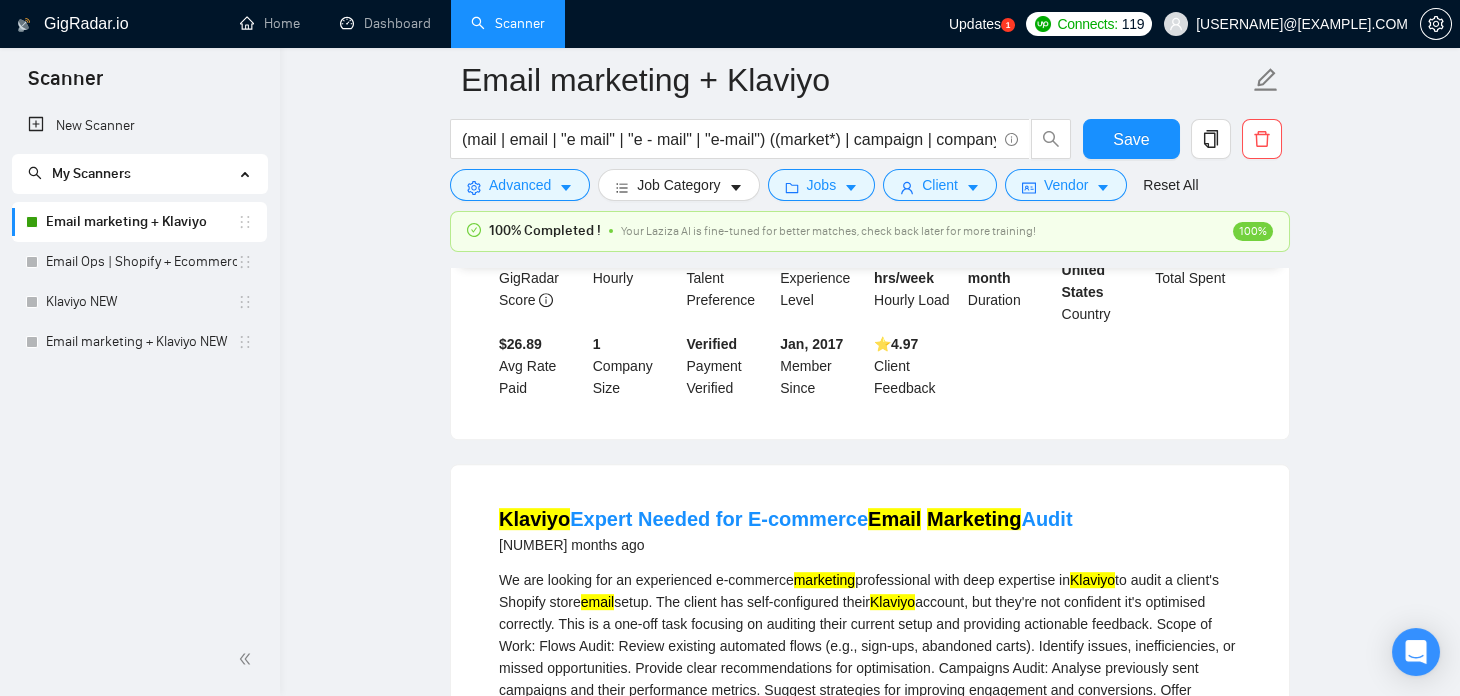 scroll, scrollTop: 7517, scrollLeft: 0, axis: vertical 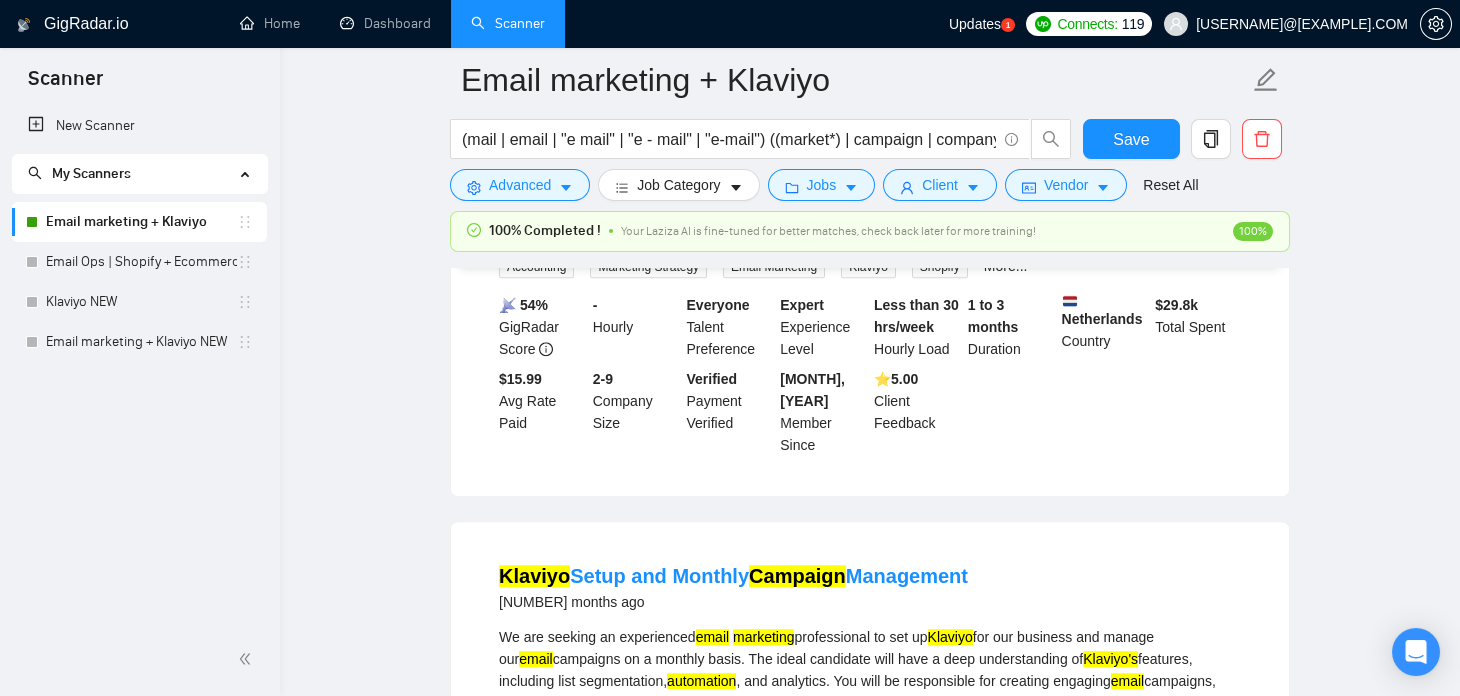 click on "Expand" at bounding box center [560, 703] 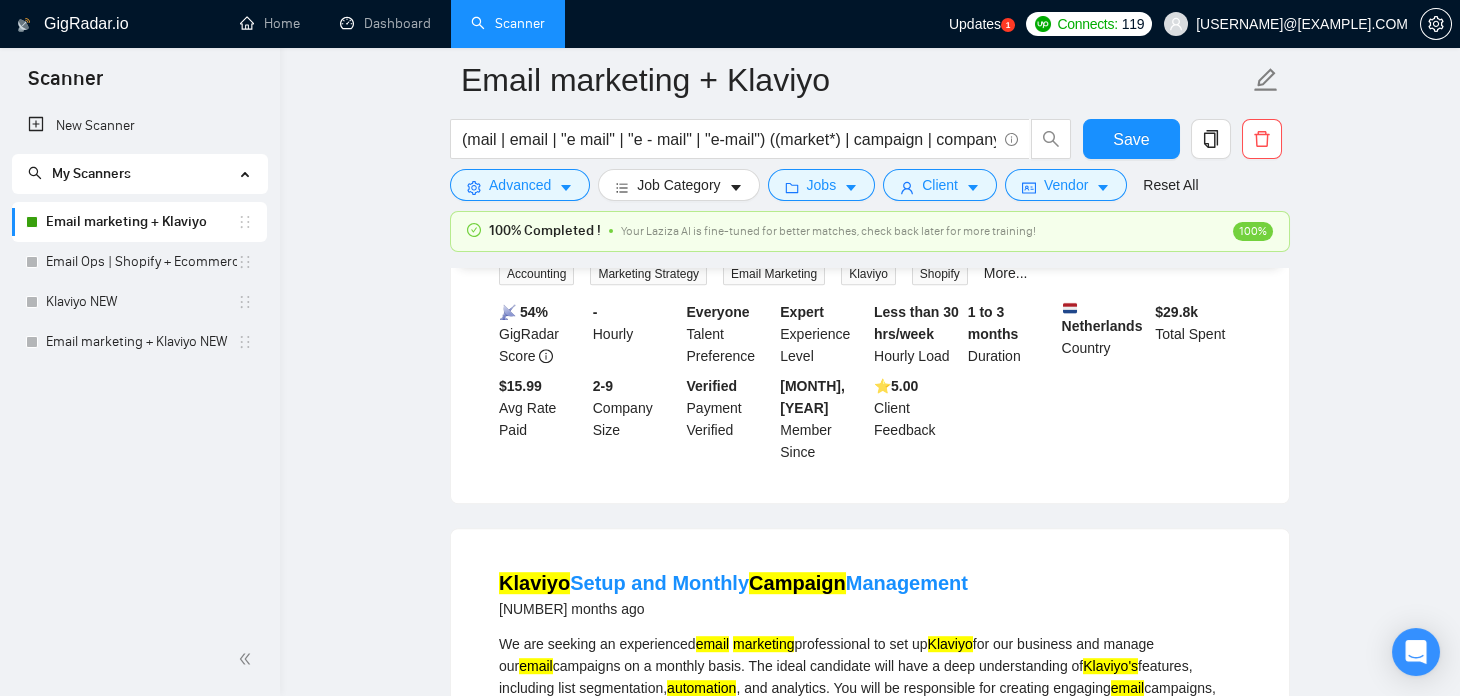 scroll, scrollTop: 8573, scrollLeft: 0, axis: vertical 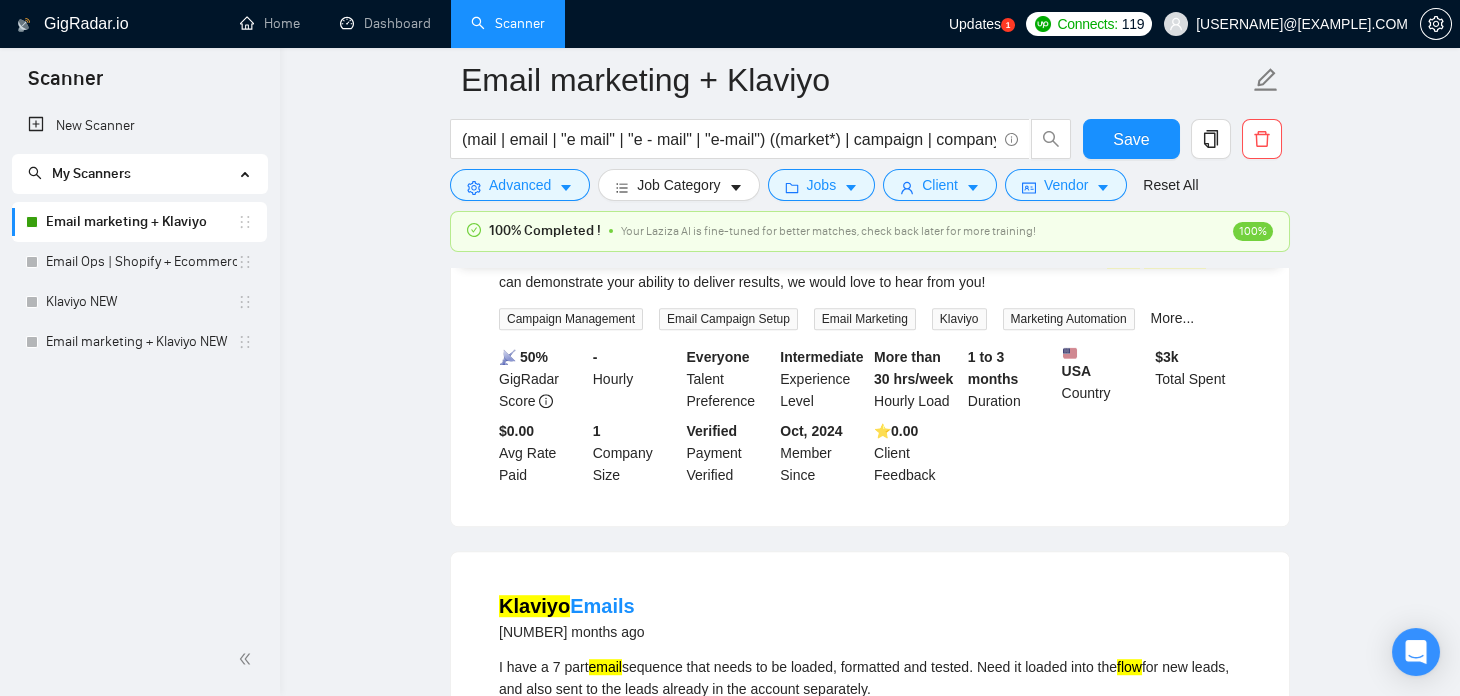 drag, startPoint x: 632, startPoint y: 315, endPoint x: 496, endPoint y: 320, distance: 136.09187 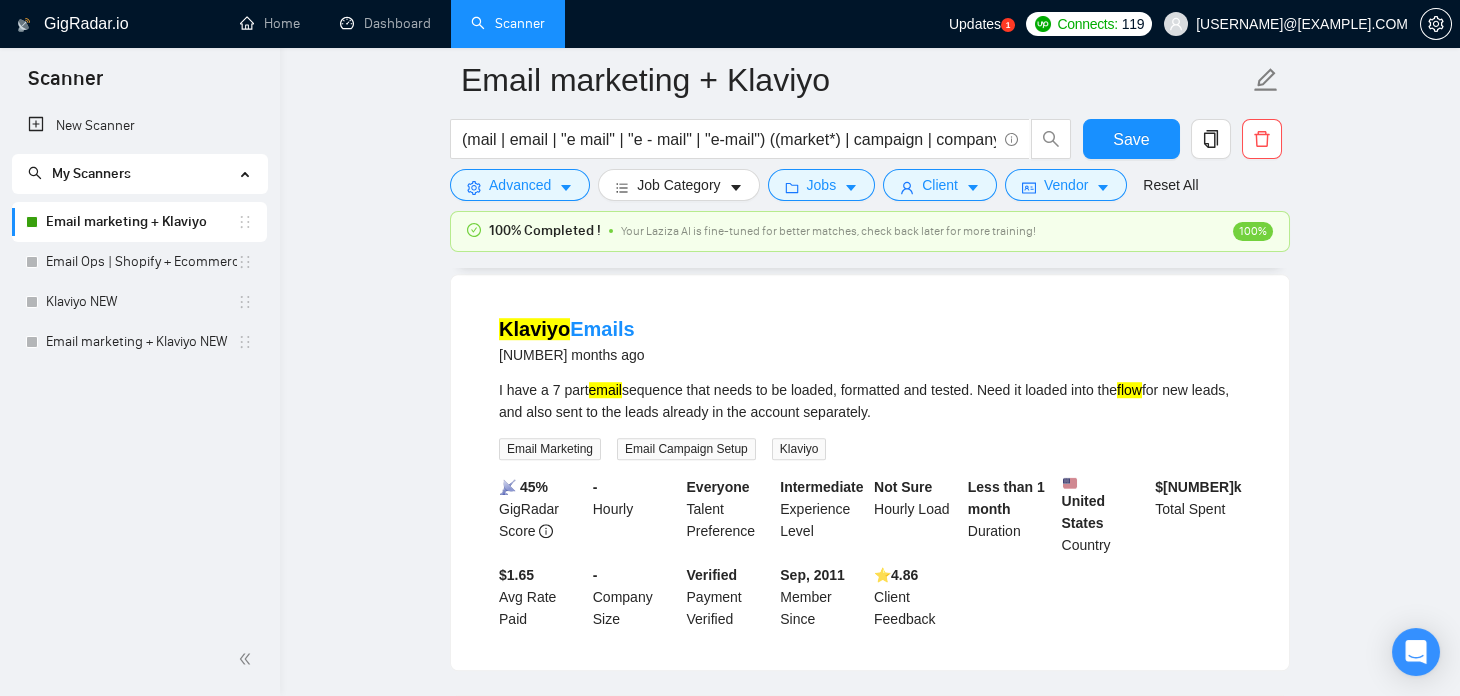 scroll, scrollTop: 9297, scrollLeft: 0, axis: vertical 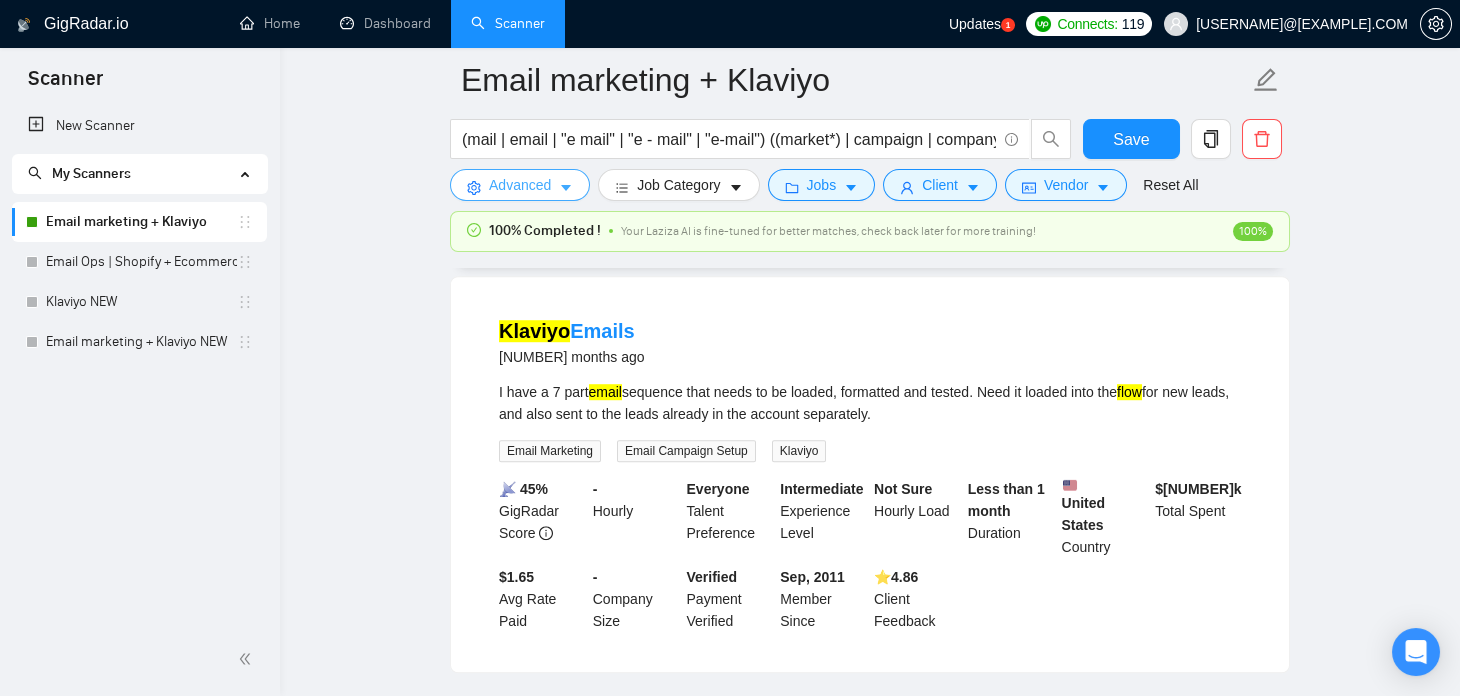 click on "Advanced" at bounding box center [520, 185] 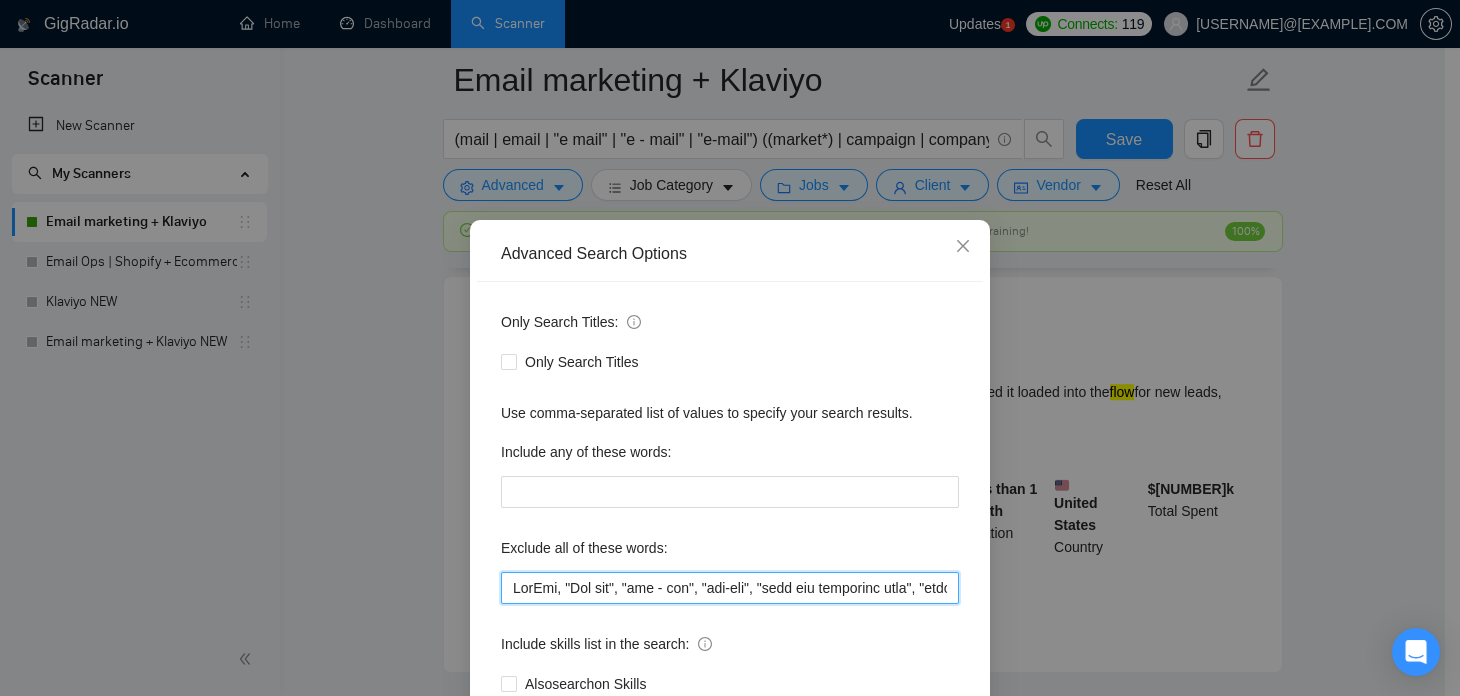 click at bounding box center [730, 588] 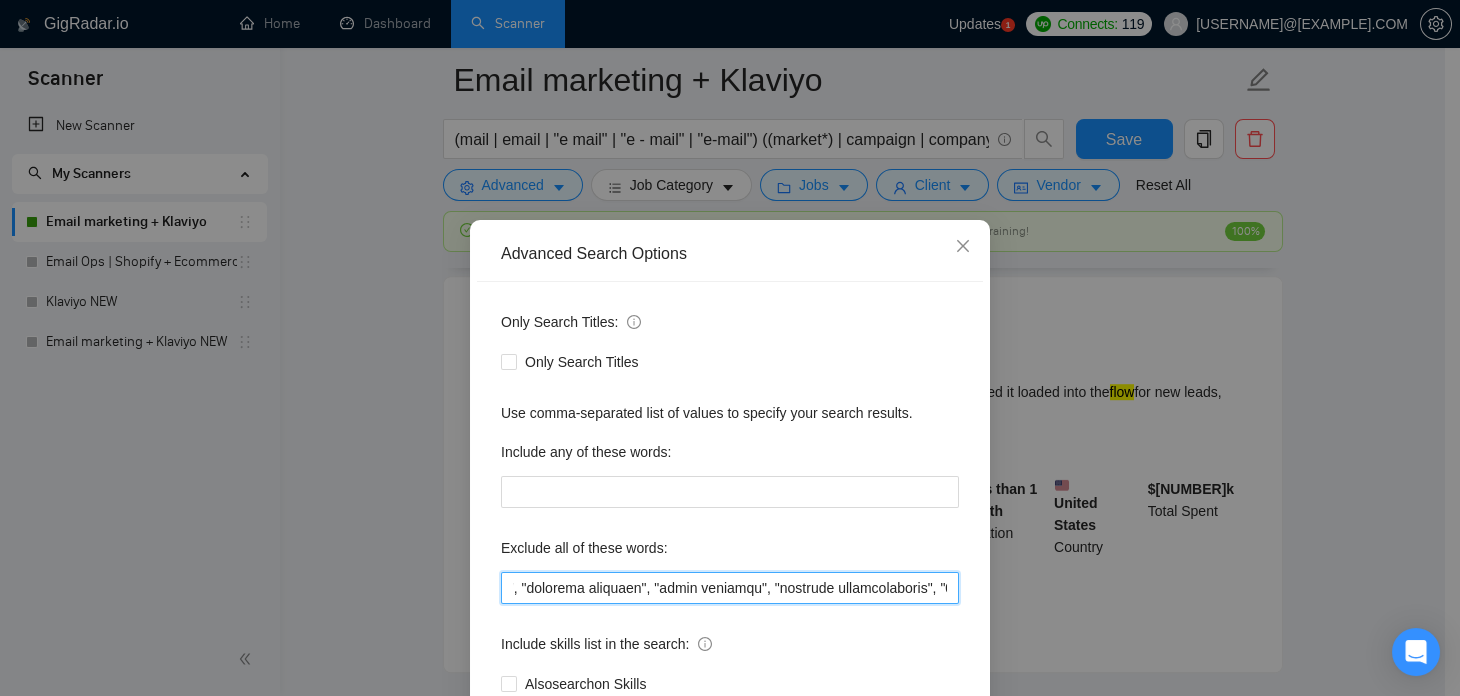 scroll, scrollTop: 0, scrollLeft: 16465, axis: horizontal 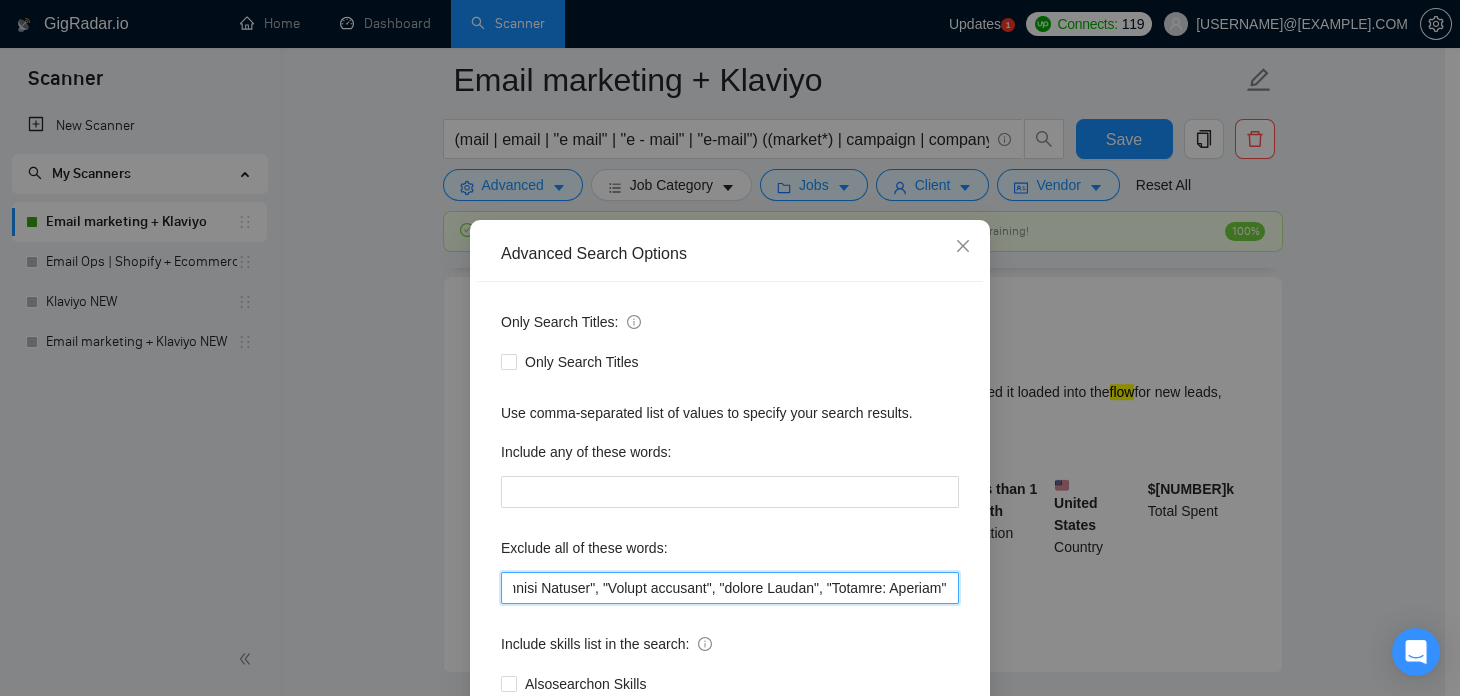 click at bounding box center (730, 588) 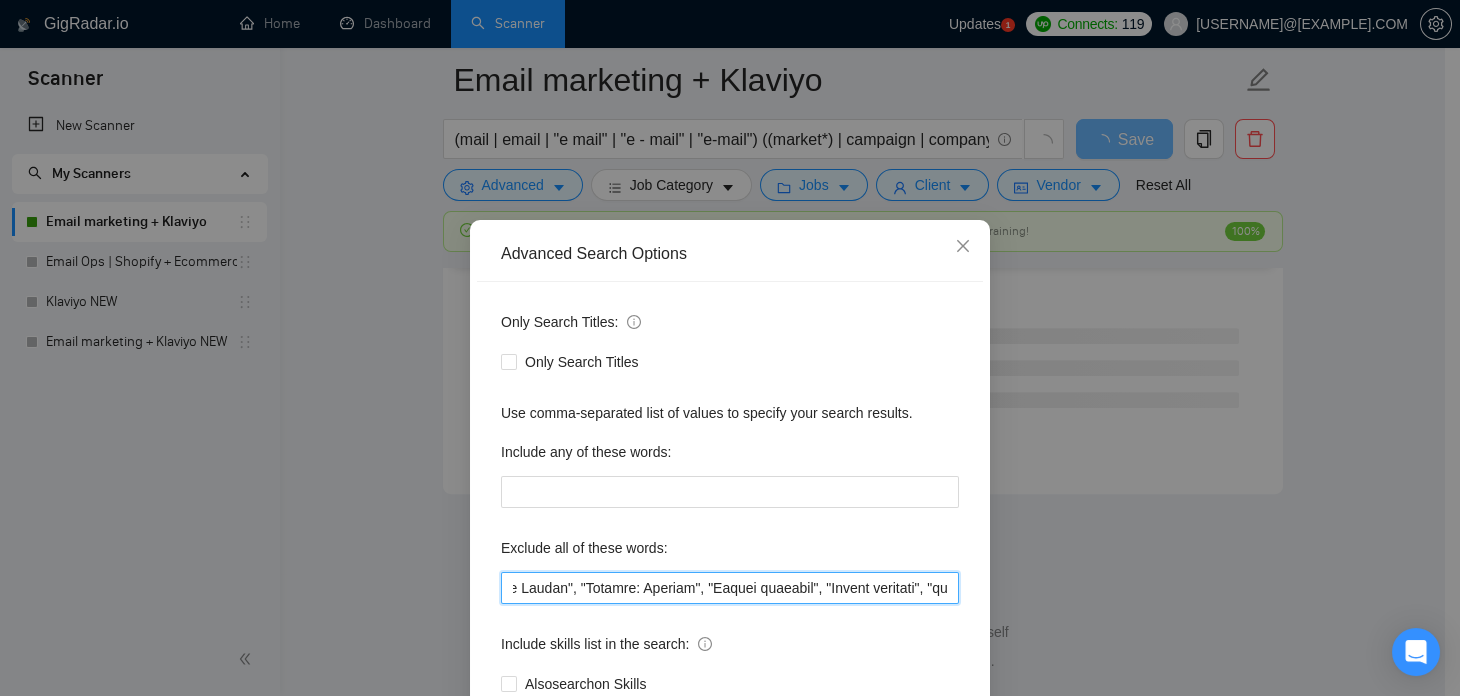 scroll, scrollTop: 5419, scrollLeft: 0, axis: vertical 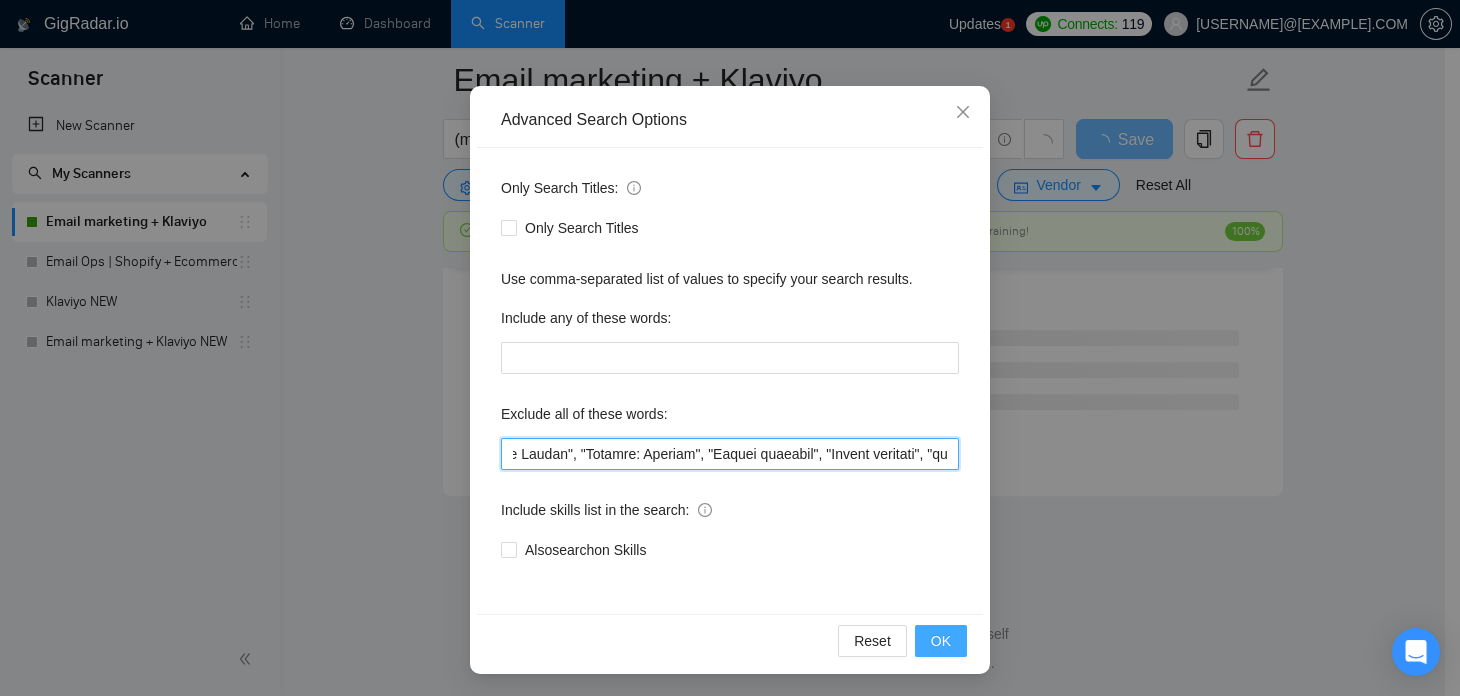 type on "TikTok, "Tik tok", "tik - tok", "tik-tok", "join our marketing team", "full time", "full-time", "full - time", CRO, SEO, team, "to Build", "shopify Pro", (design*), "engineer", "Netsuite", "Virtual Assistant", "Shopify Developer", "Ads", "agencies not to apply", Swedish, SMS, Smartlead, Trustpilot, "Virtual Assistant", "VA", "Data Entry", "Online Research", "Data Collection", "Boolean Search", "PDF Conversion", "Influencer Marketing", "Real Estate", "LinkedIn Lead Generation", "Airtable", "API", "Make.com", "integrate with Airtable", "Airtable to Klaviyo", "flow code", "code setup", "klaviyo troubleshooting", "klaviyo bug", "technical testing", "ventrata", "API integration", "custom integration", "event booking system", "social media", "Facebook", "Instagram", "social media marketing", "German-speaking", "German speaker", "fluent in German", "native German", "must speak German", "German language", "financial services", "wealth management", "investment", "banking", "insurance", "capital markets", "financial..." 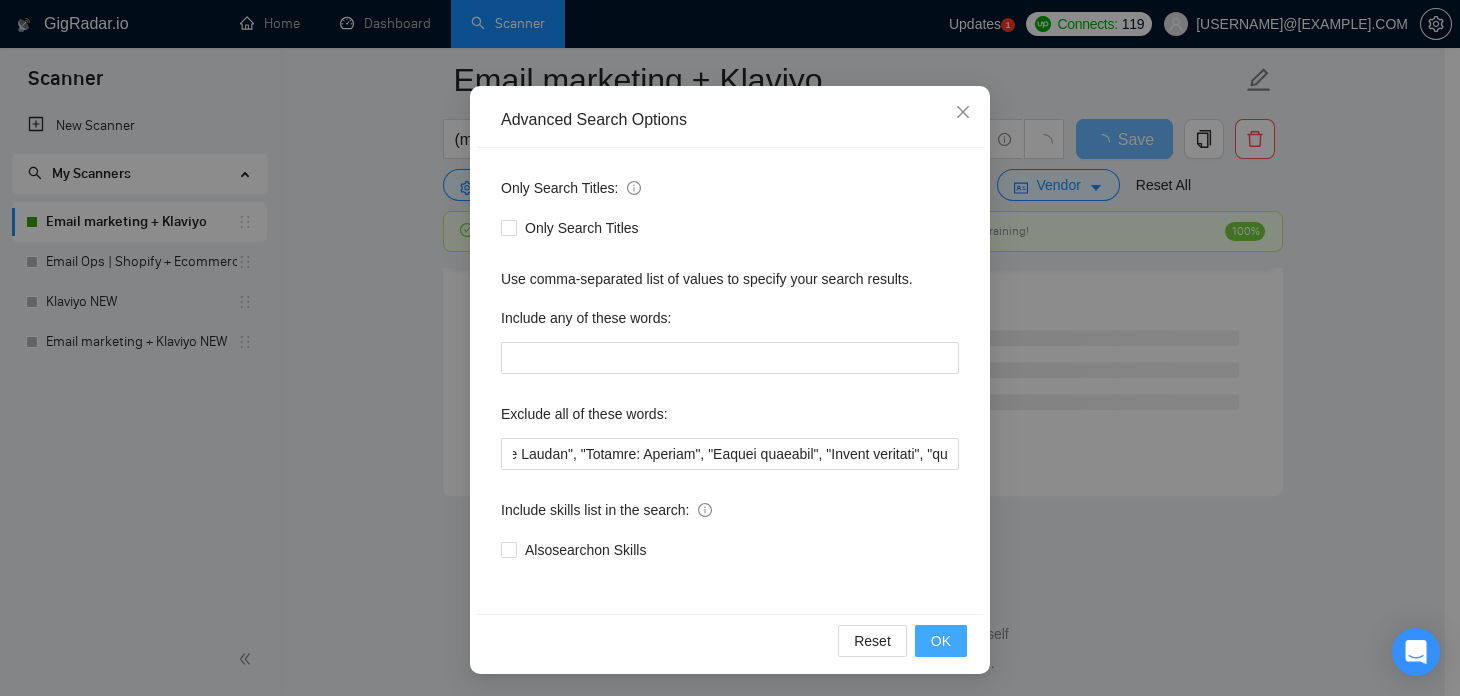 scroll, scrollTop: 0, scrollLeft: 0, axis: both 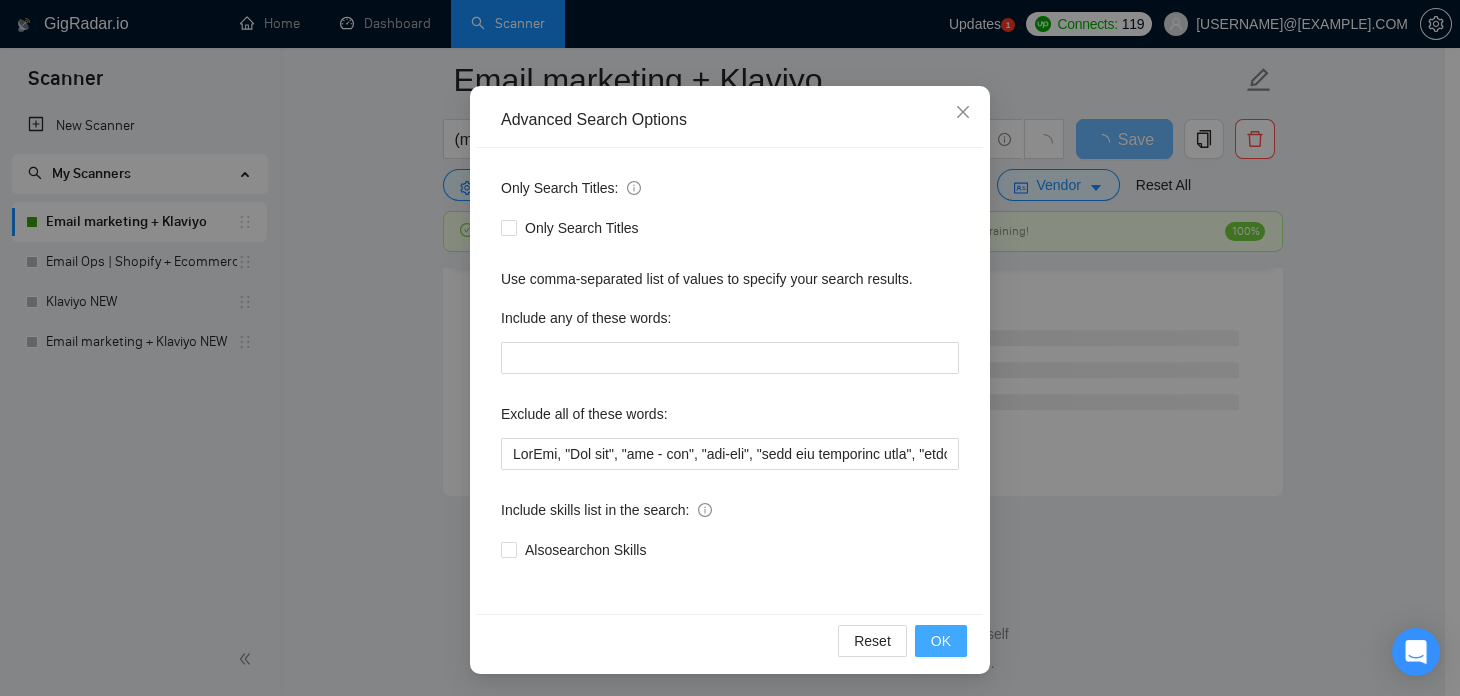 click on "OK" at bounding box center (941, 641) 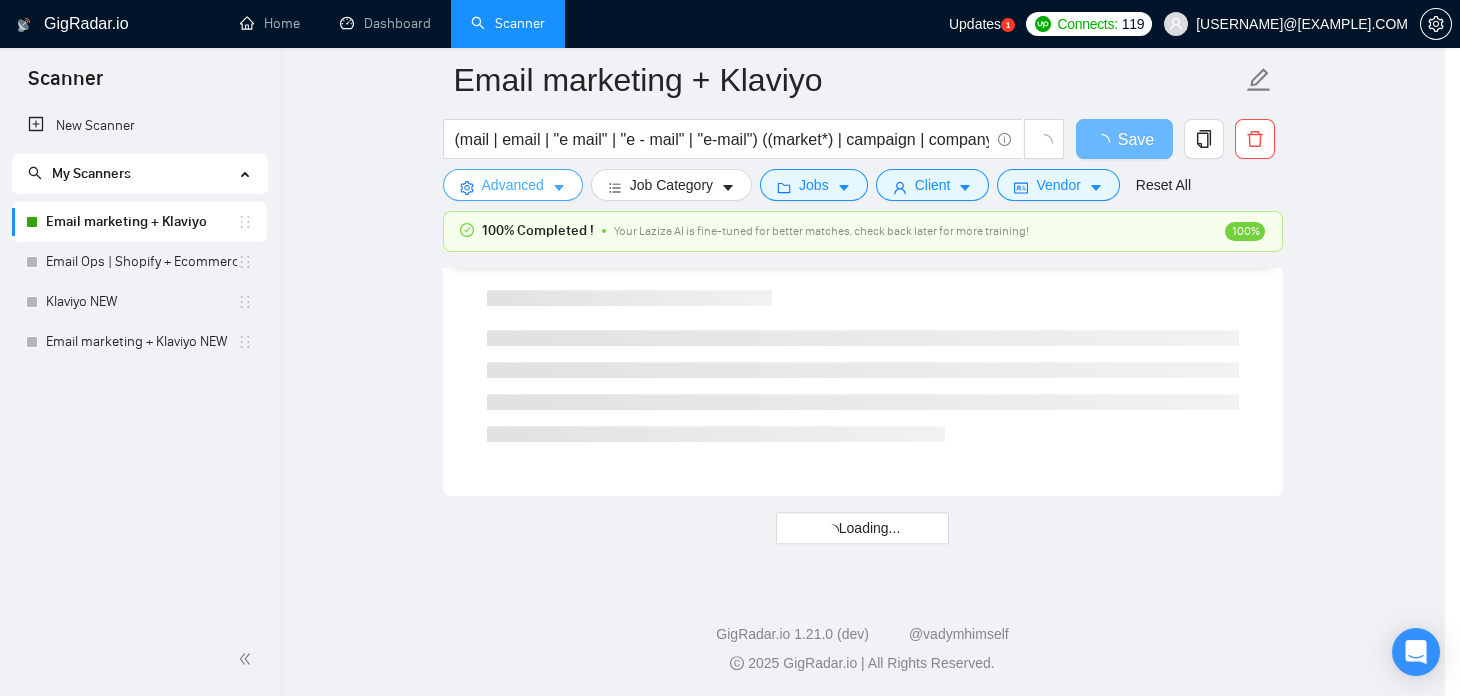 scroll, scrollTop: 0, scrollLeft: 0, axis: both 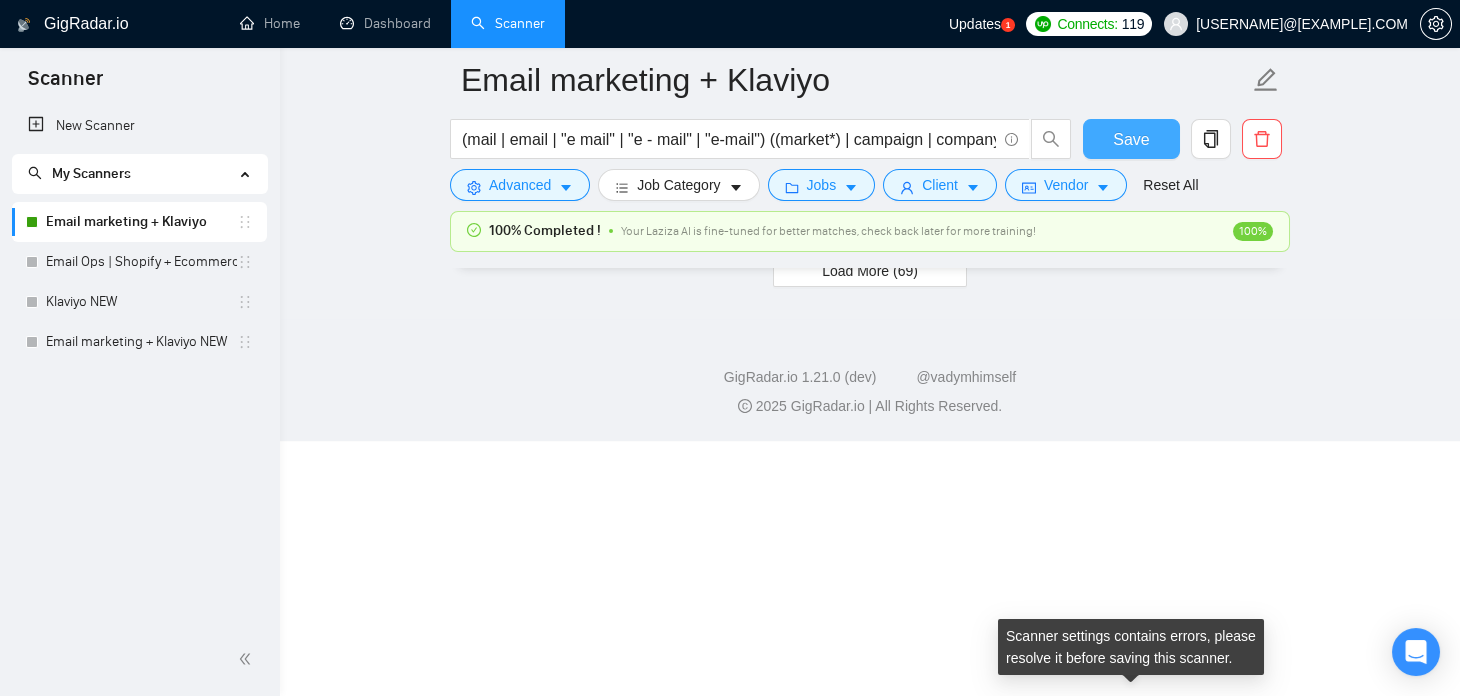 click on "Save" at bounding box center (1131, 139) 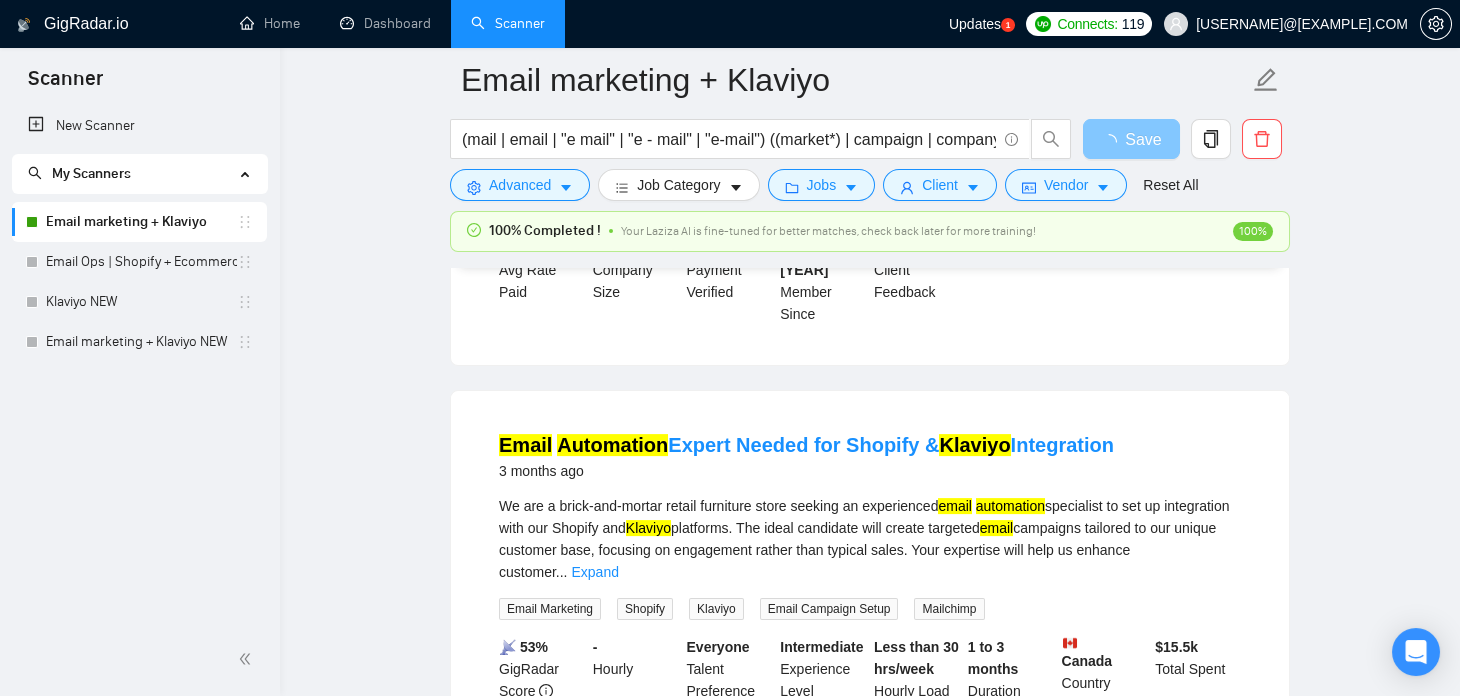 scroll, scrollTop: 4343, scrollLeft: 0, axis: vertical 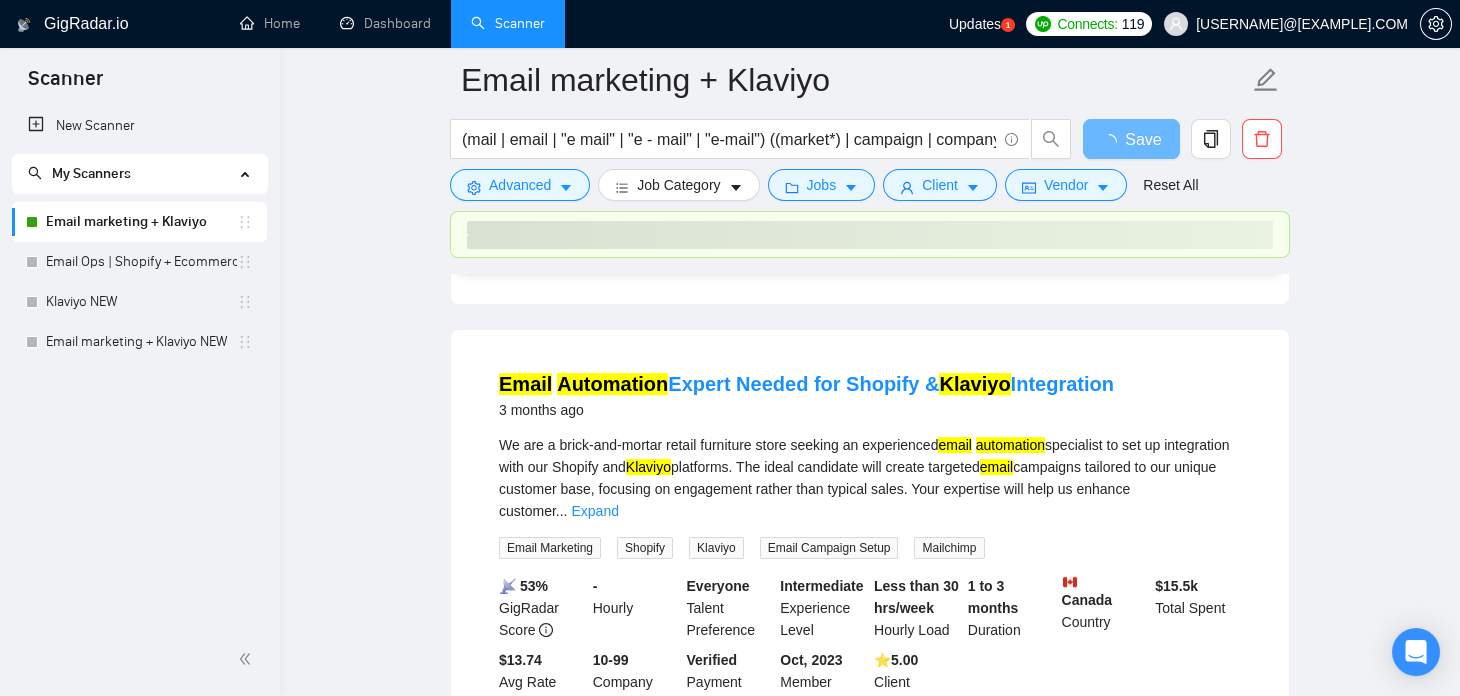 click on "Load More (69)" at bounding box center (870, 788) 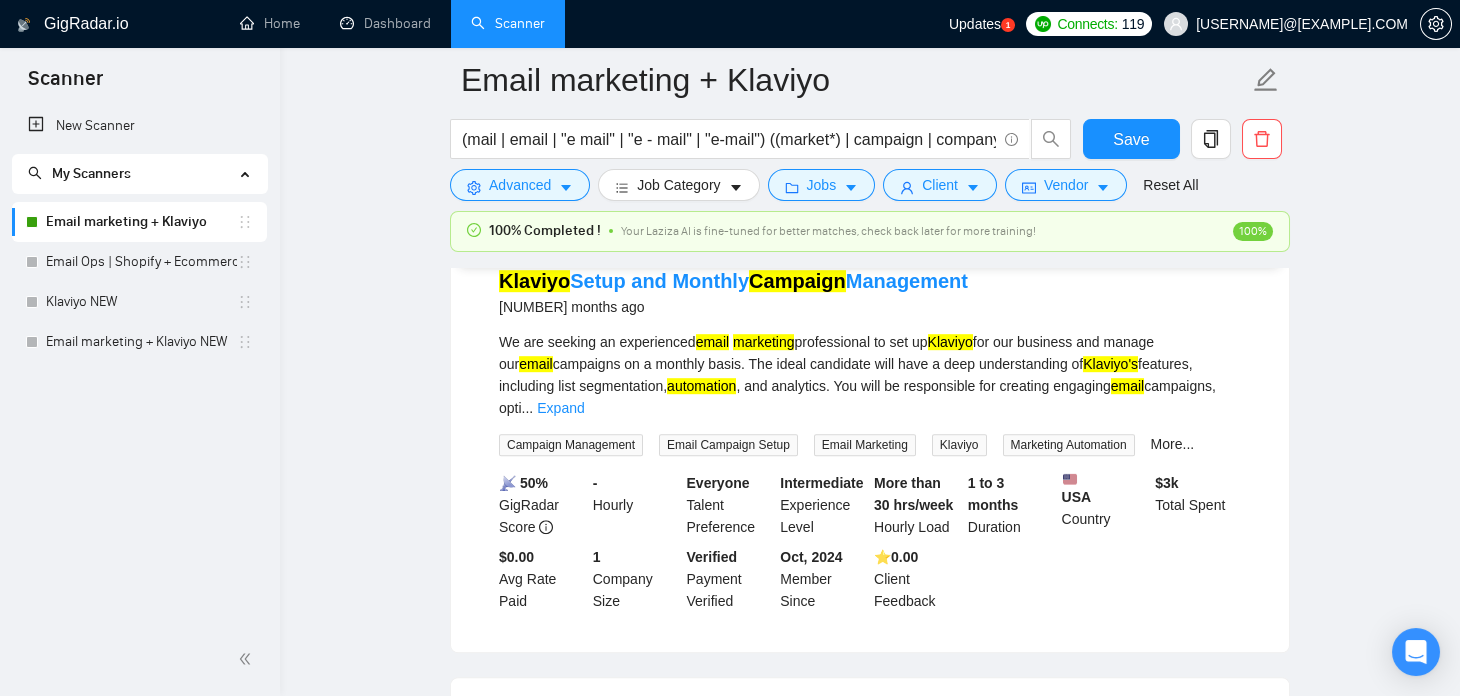 scroll, scrollTop: 8060, scrollLeft: 0, axis: vertical 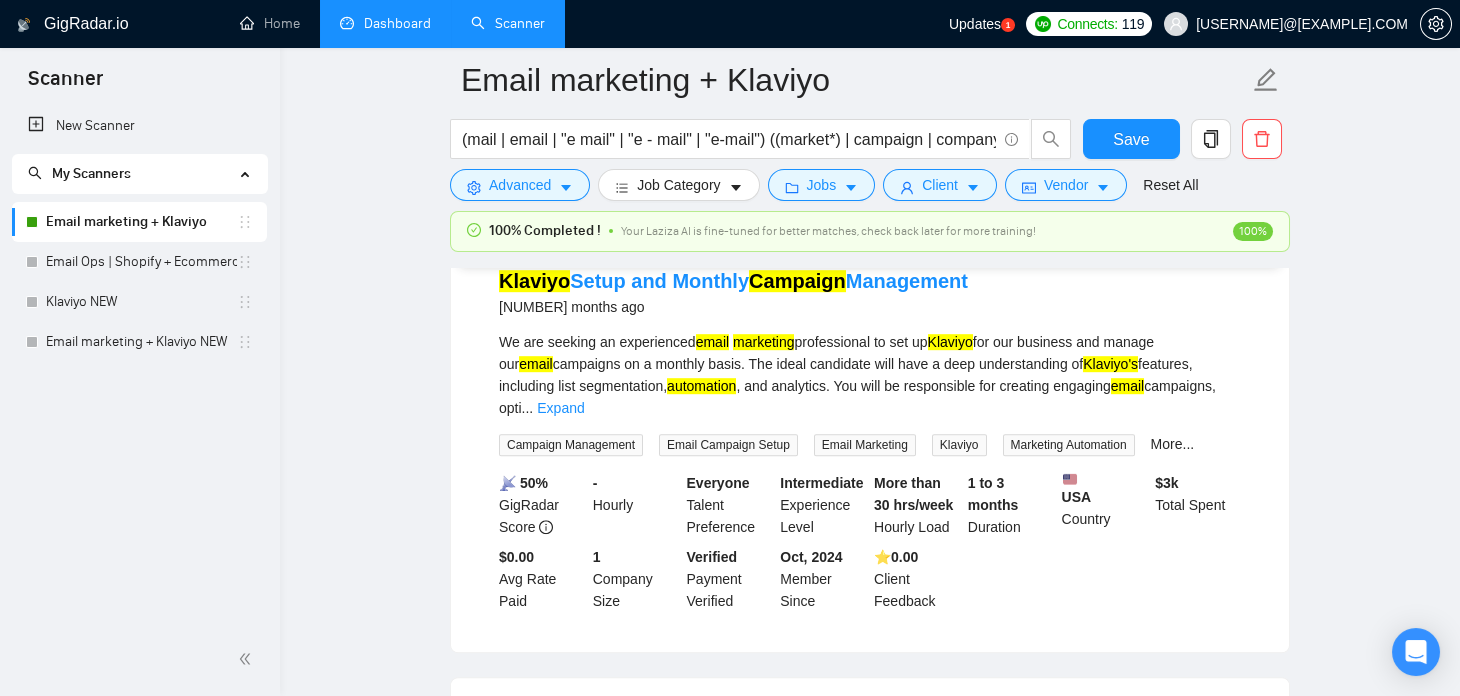 click on "Dashboard" at bounding box center [385, 23] 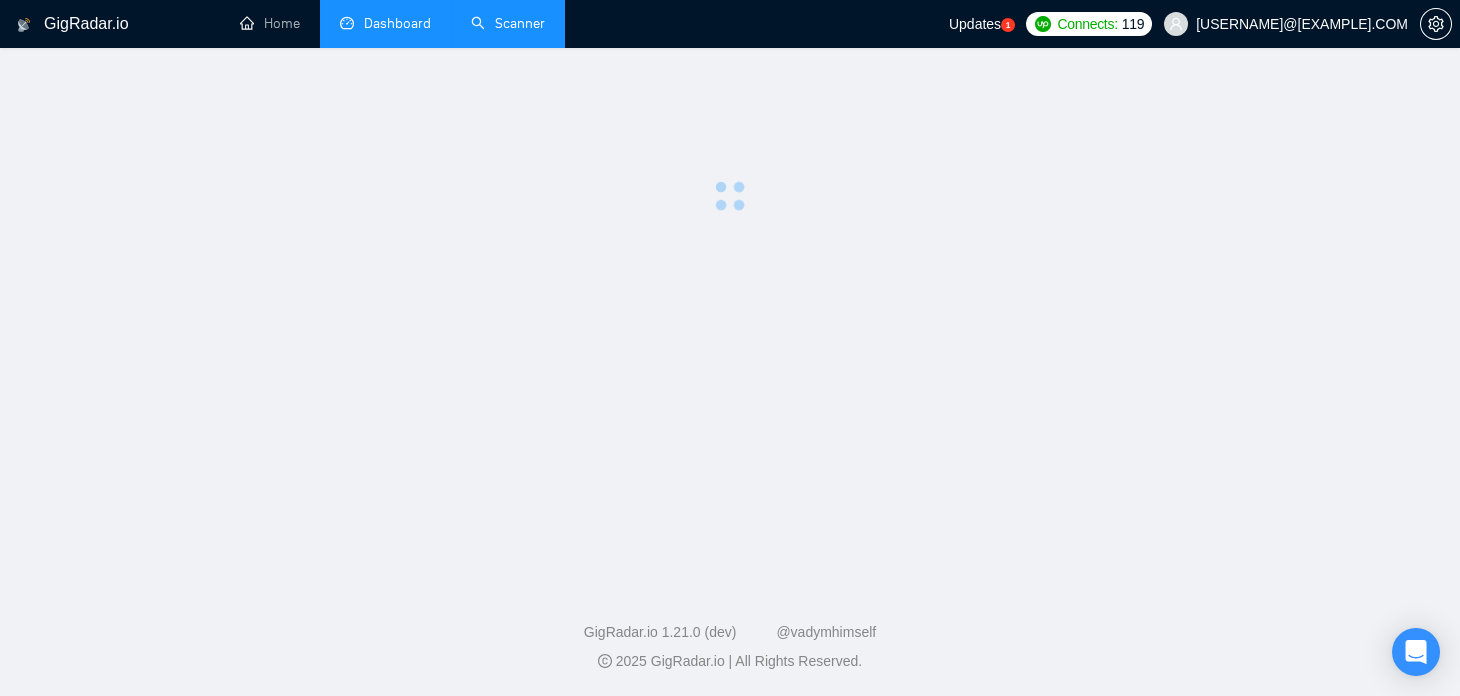 scroll, scrollTop: 0, scrollLeft: 0, axis: both 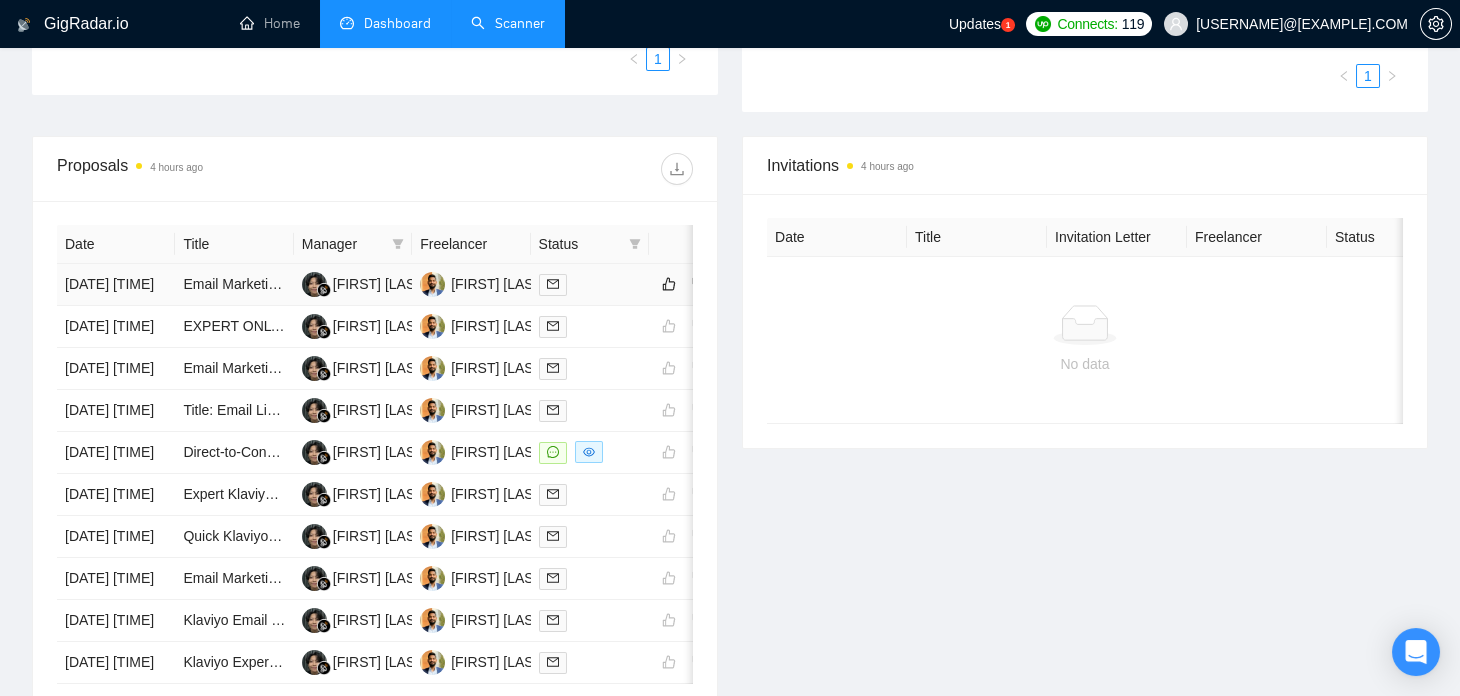 click at bounding box center (590, 284) 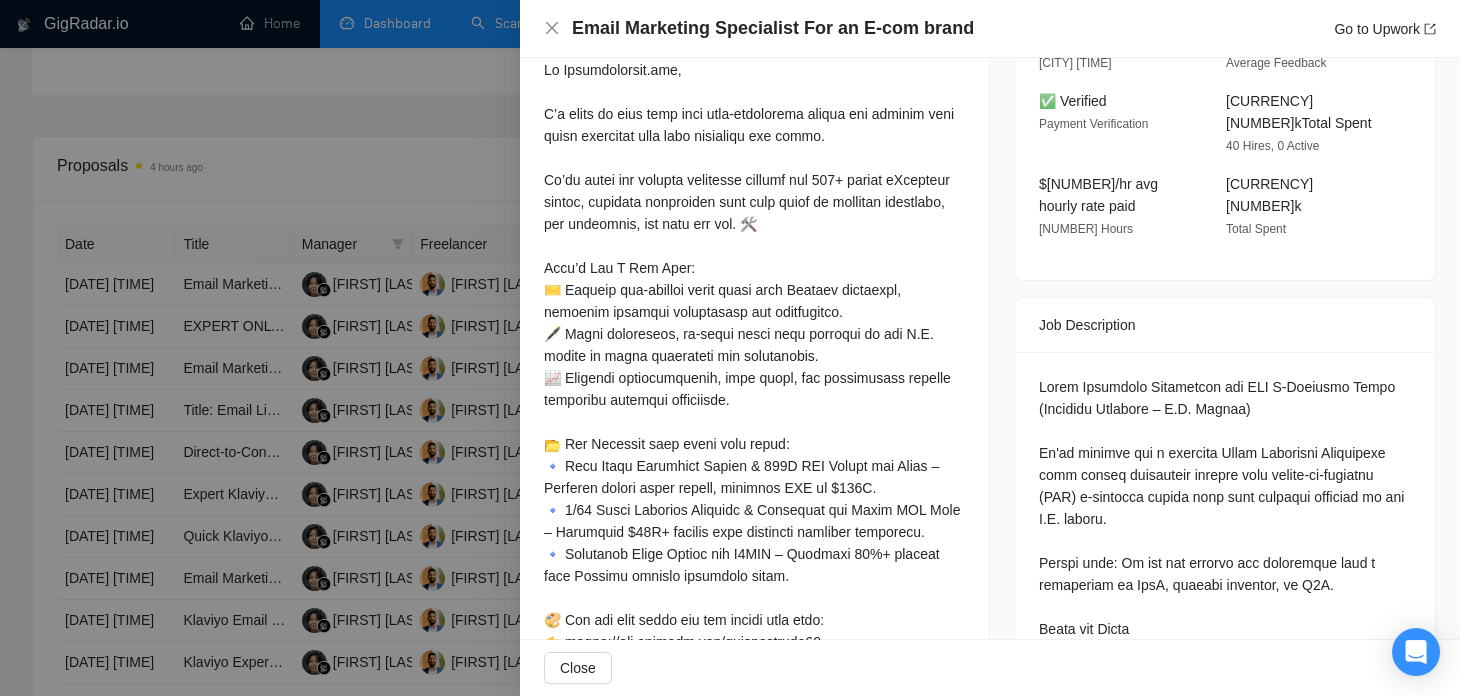 scroll, scrollTop: 582, scrollLeft: 0, axis: vertical 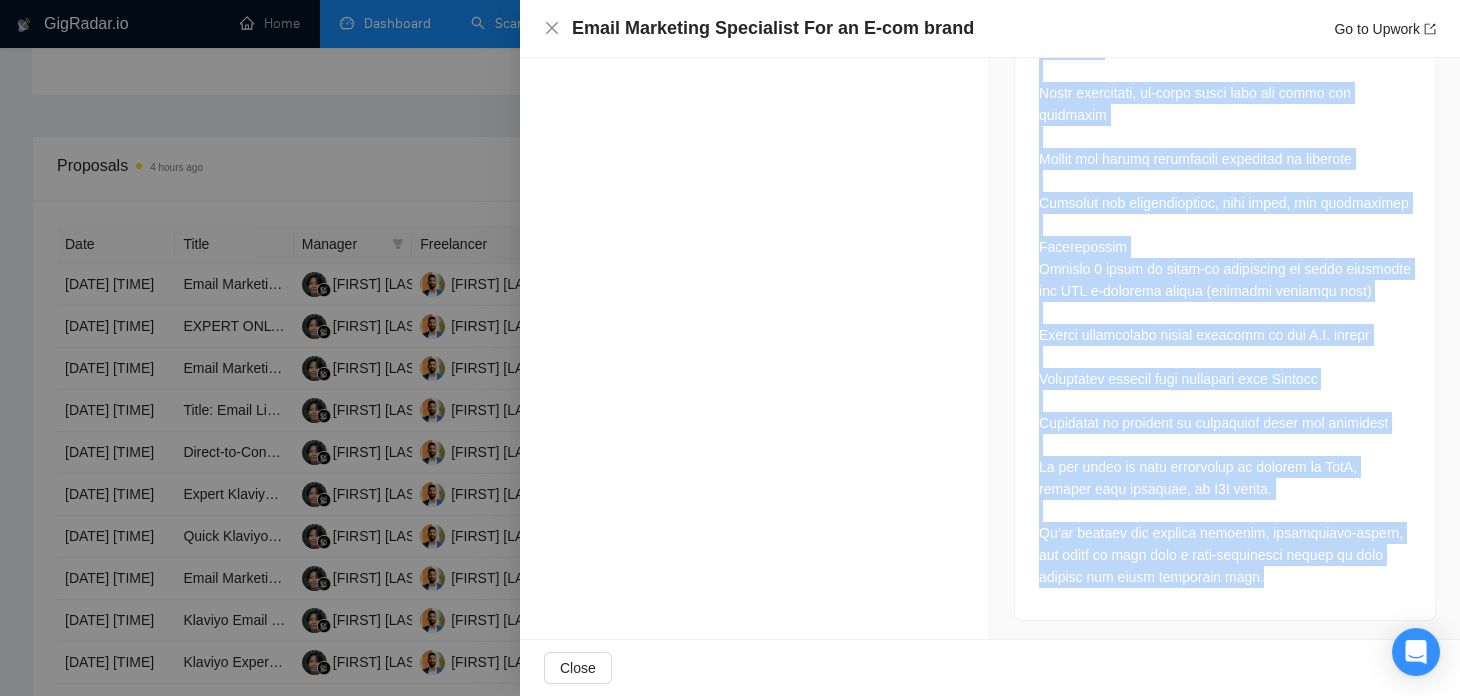 drag, startPoint x: 1029, startPoint y: 289, endPoint x: 1261, endPoint y: 580, distance: 372.1626 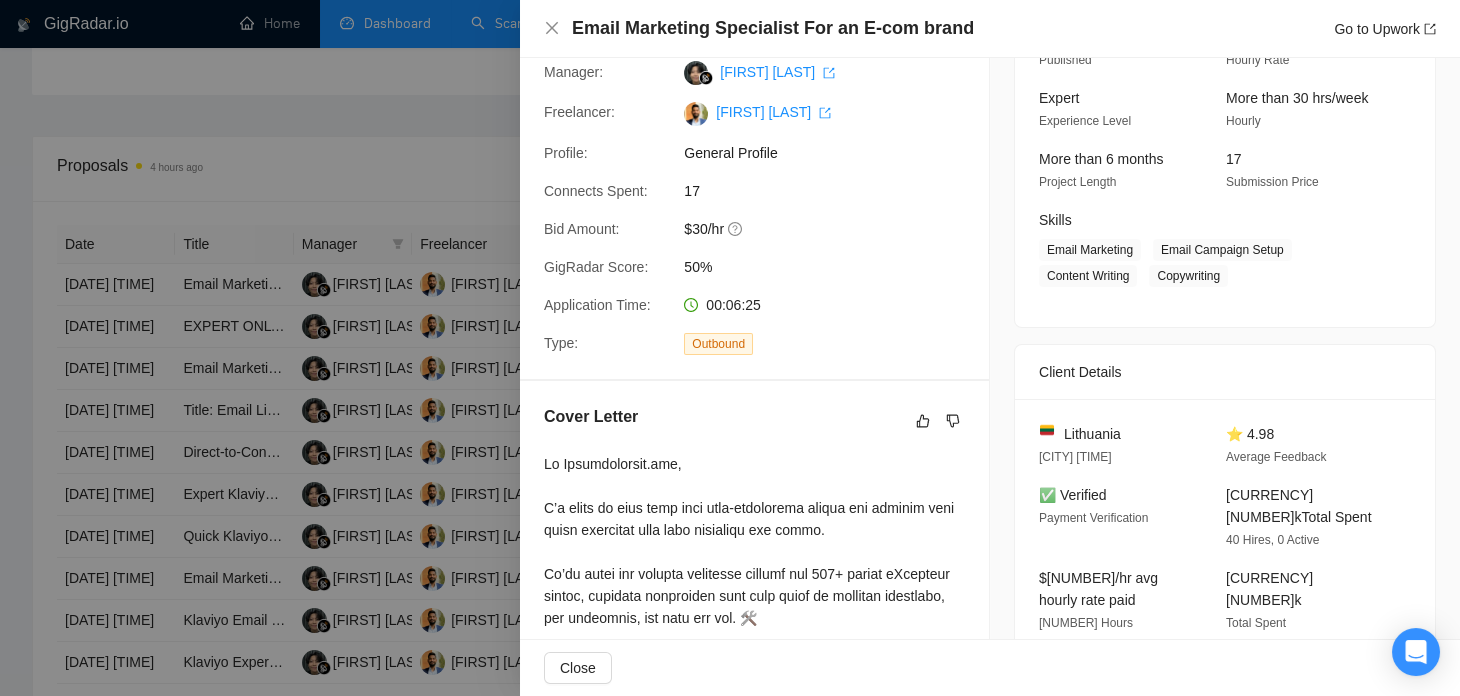 scroll, scrollTop: 0, scrollLeft: 0, axis: both 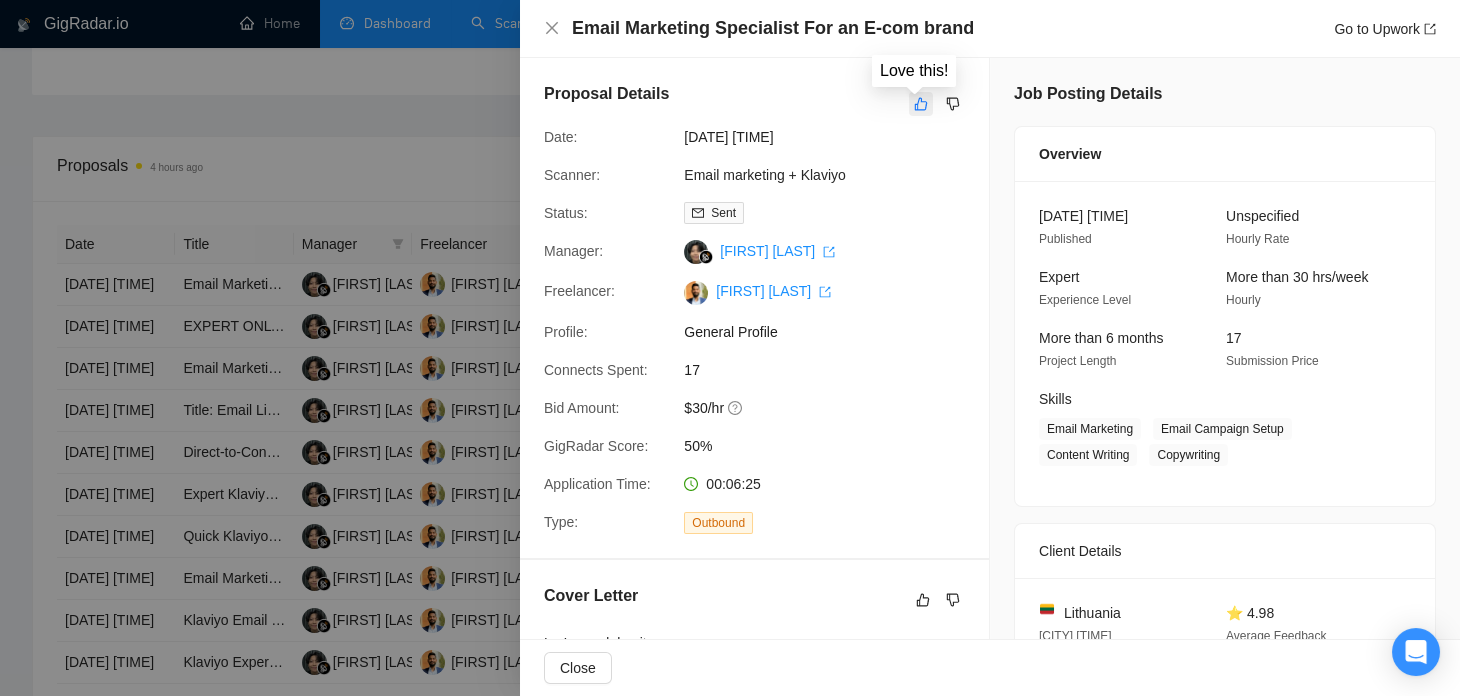 click 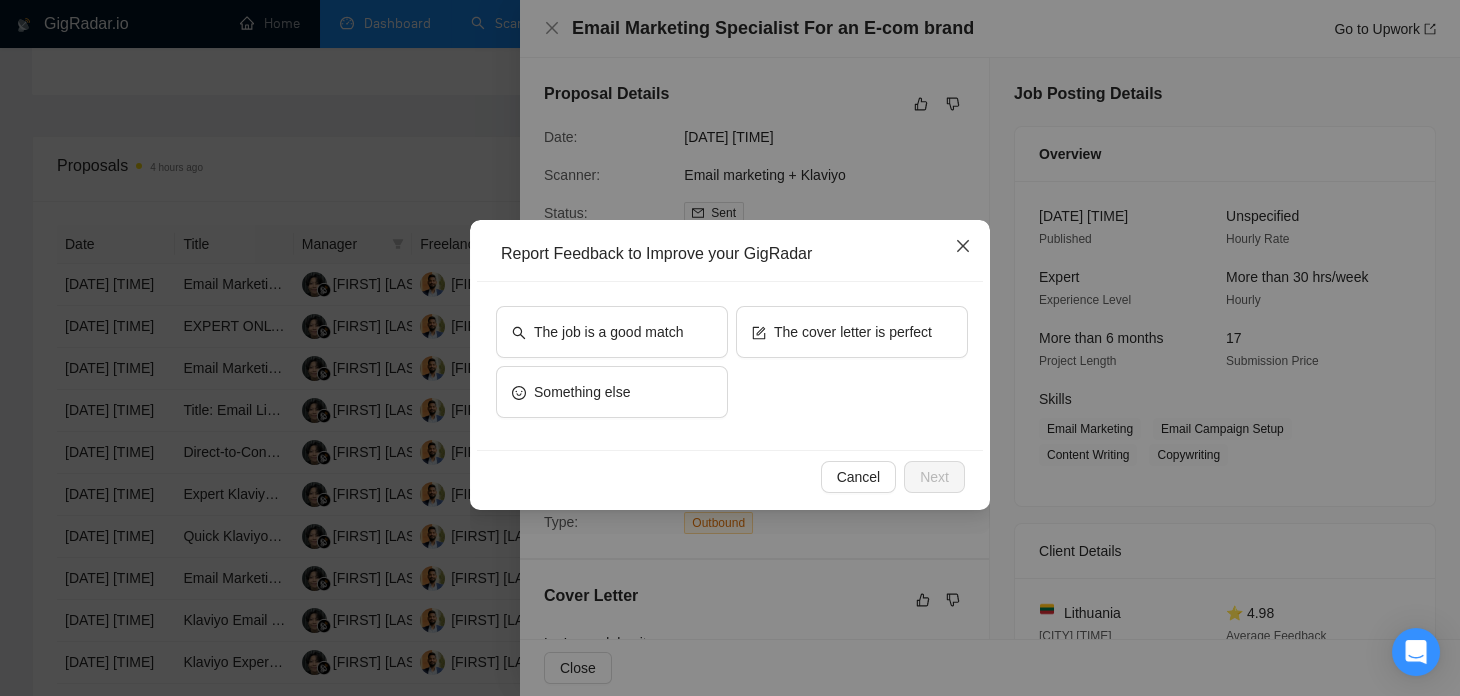 click at bounding box center (963, 247) 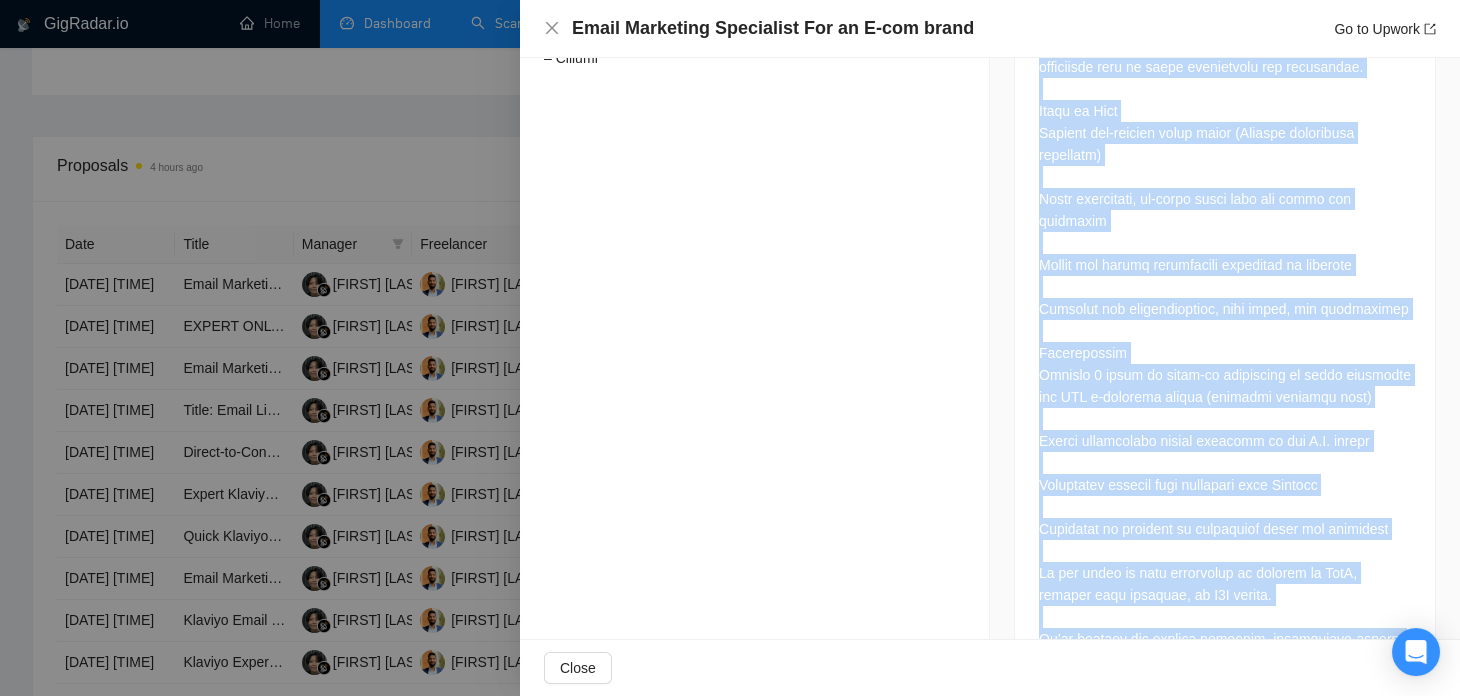 scroll, scrollTop: 1351, scrollLeft: 0, axis: vertical 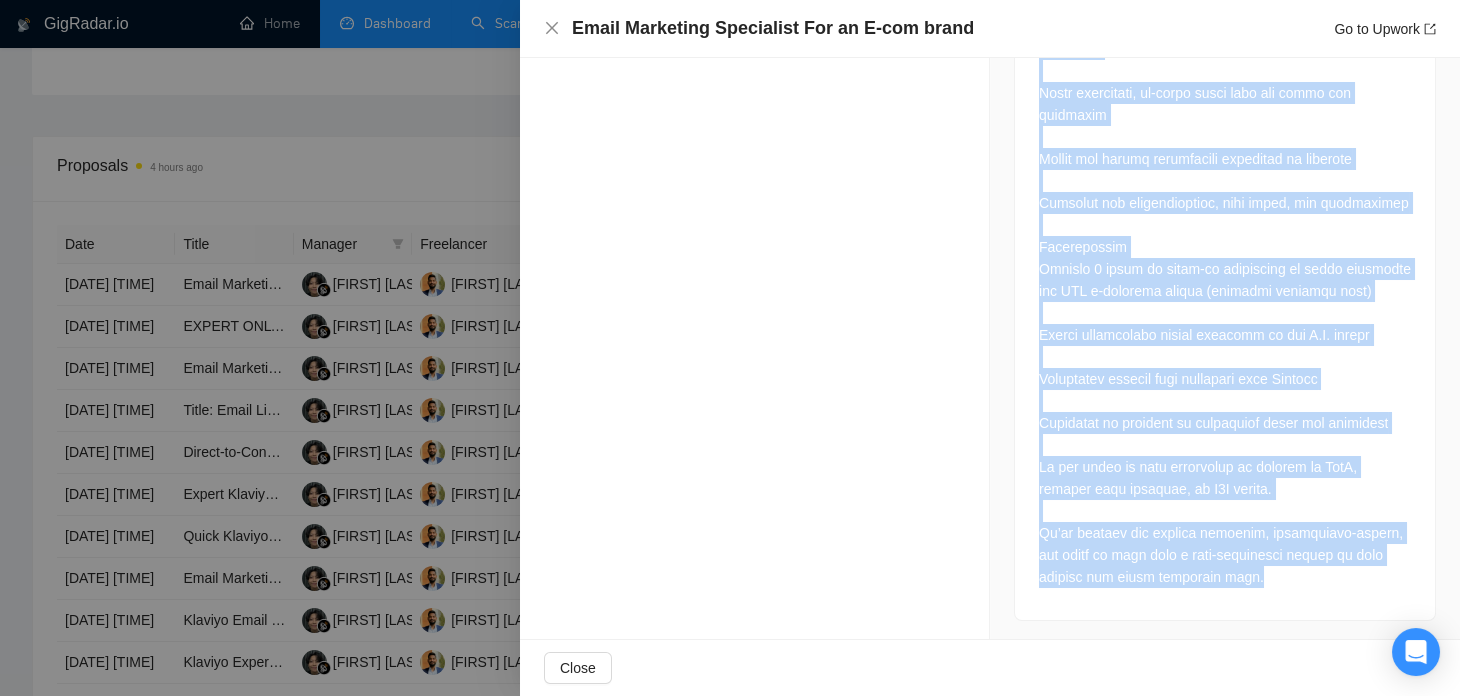 type 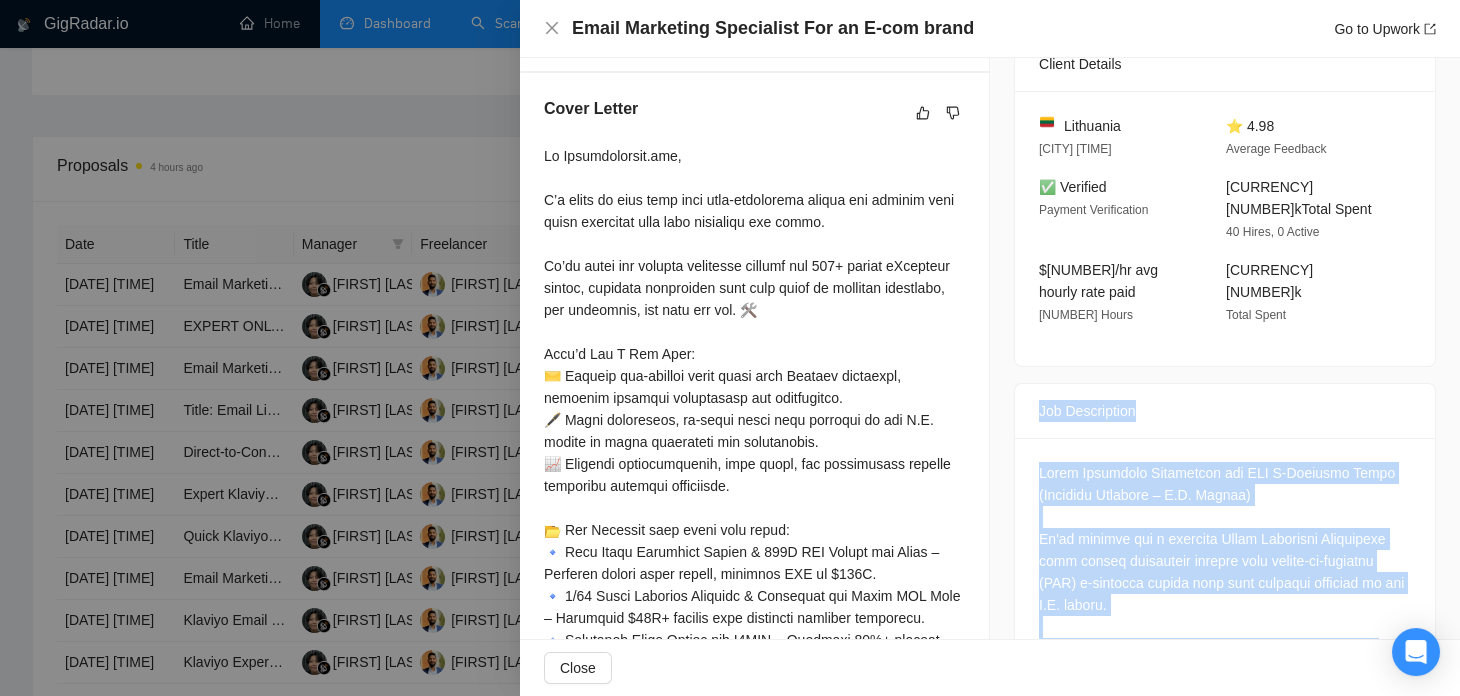 scroll, scrollTop: 495, scrollLeft: 0, axis: vertical 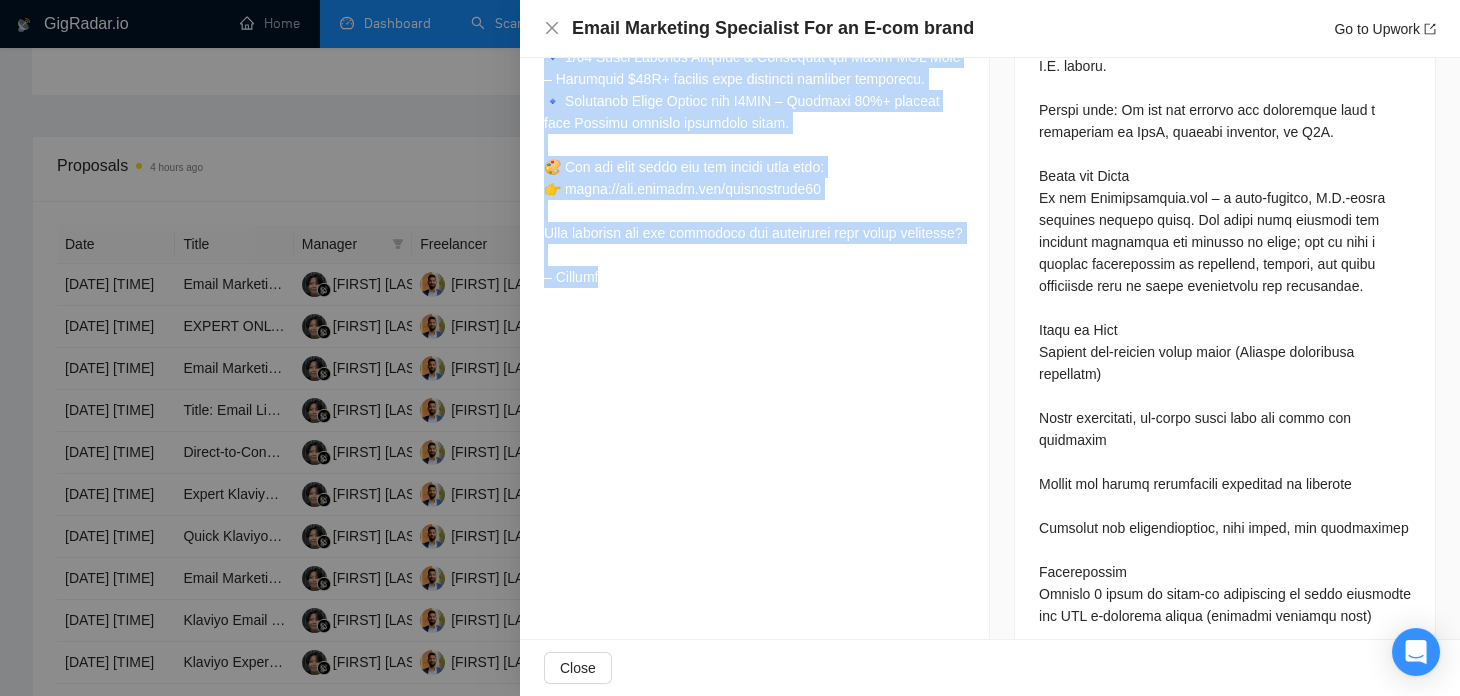 drag, startPoint x: 544, startPoint y: 145, endPoint x: 694, endPoint y: 295, distance: 212.13203 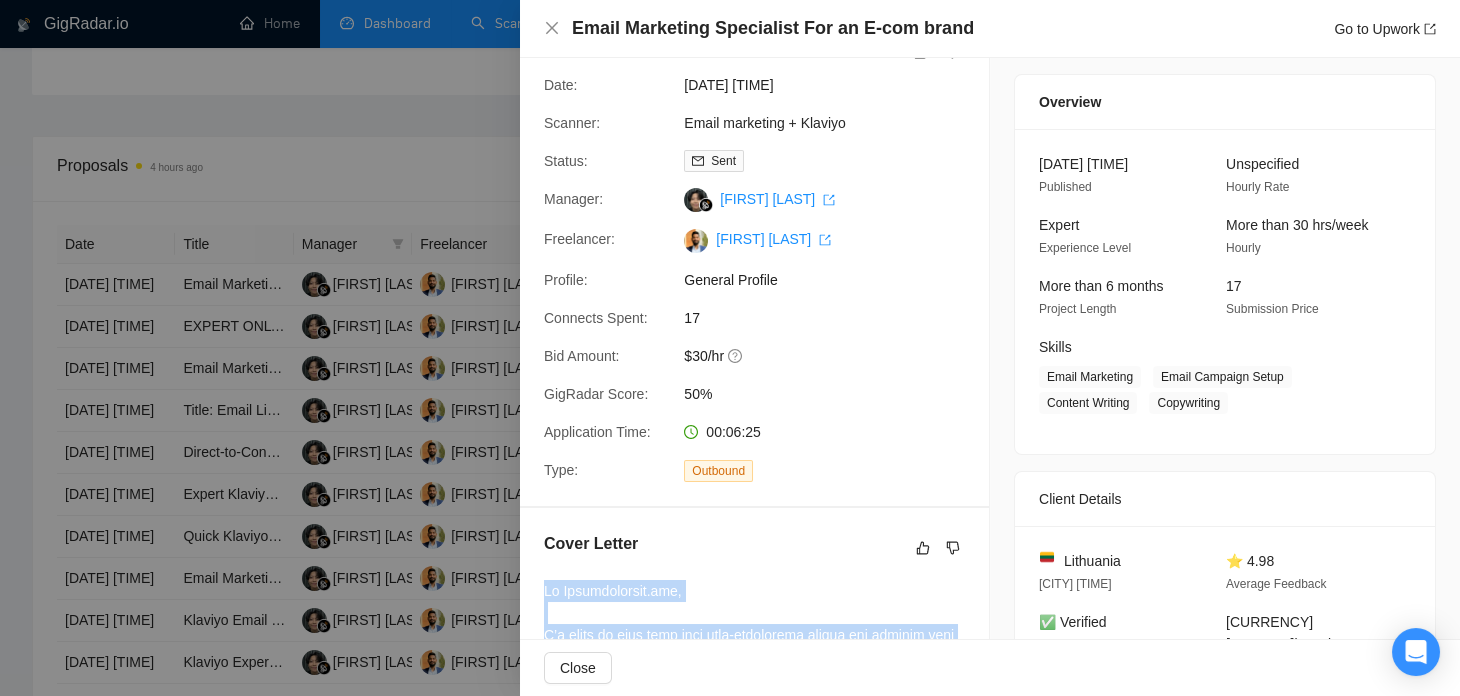 scroll, scrollTop: 0, scrollLeft: 0, axis: both 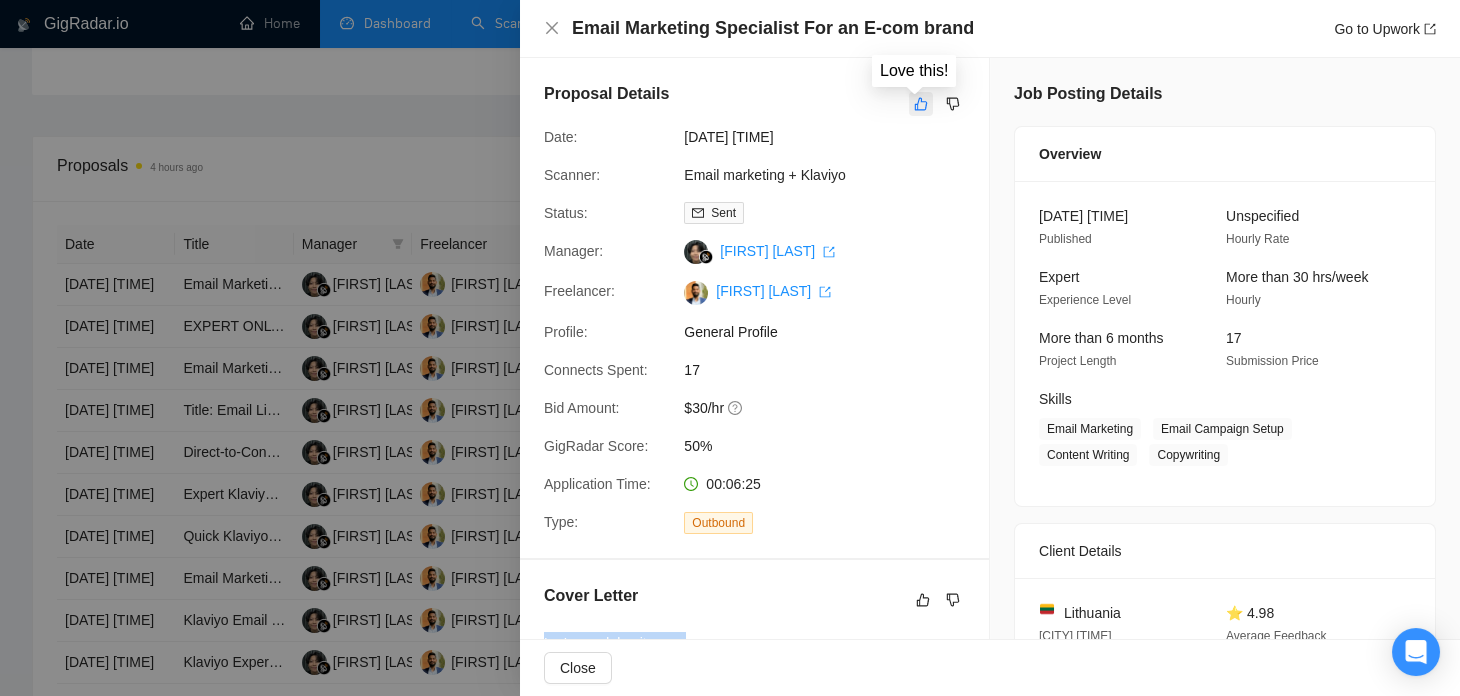 click at bounding box center [921, 104] 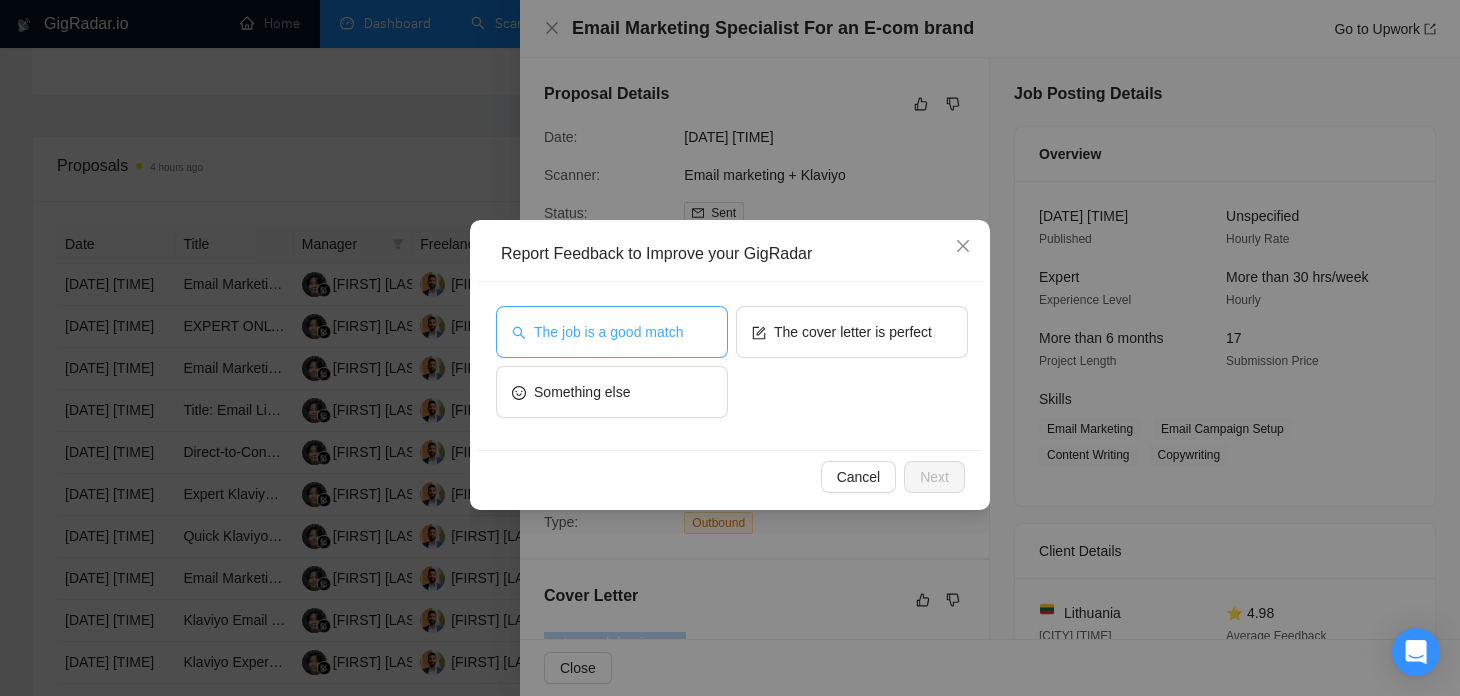 click on "The job is a good match" at bounding box center [612, 332] 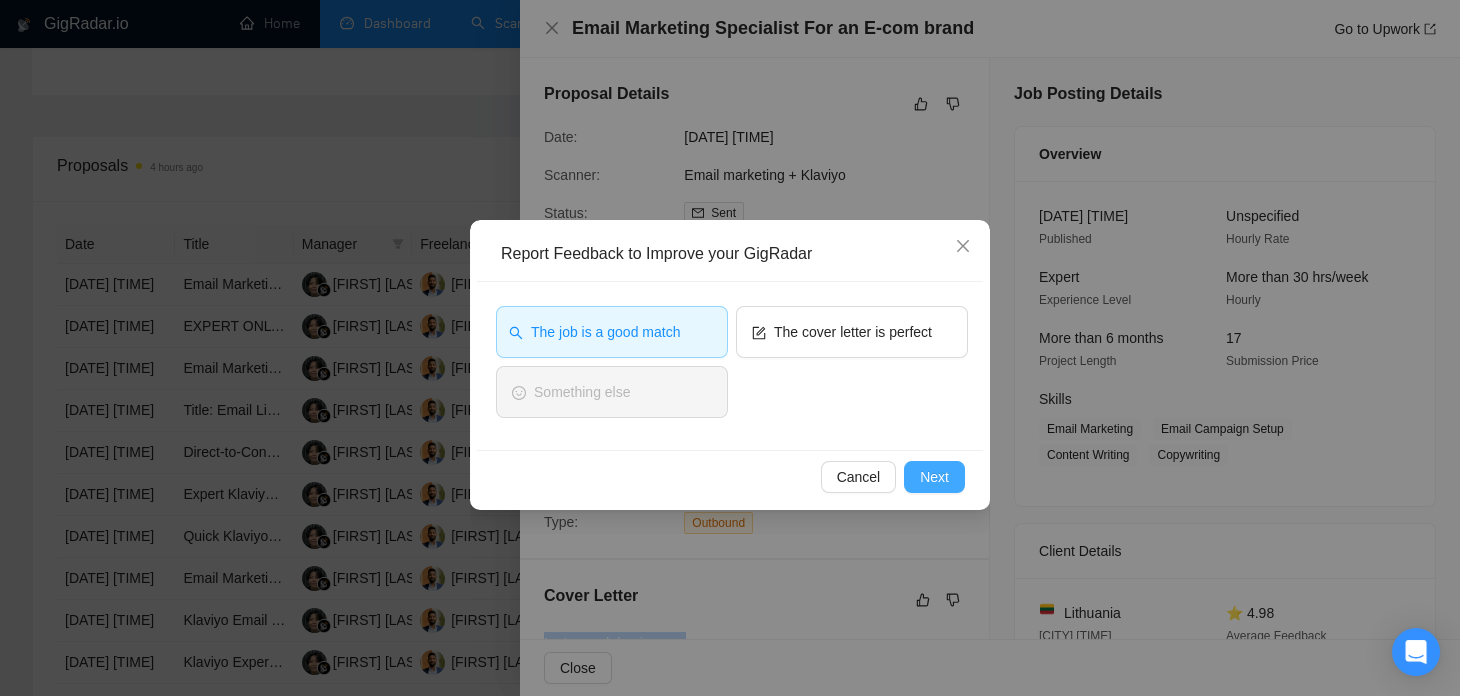 click on "Next" at bounding box center (934, 477) 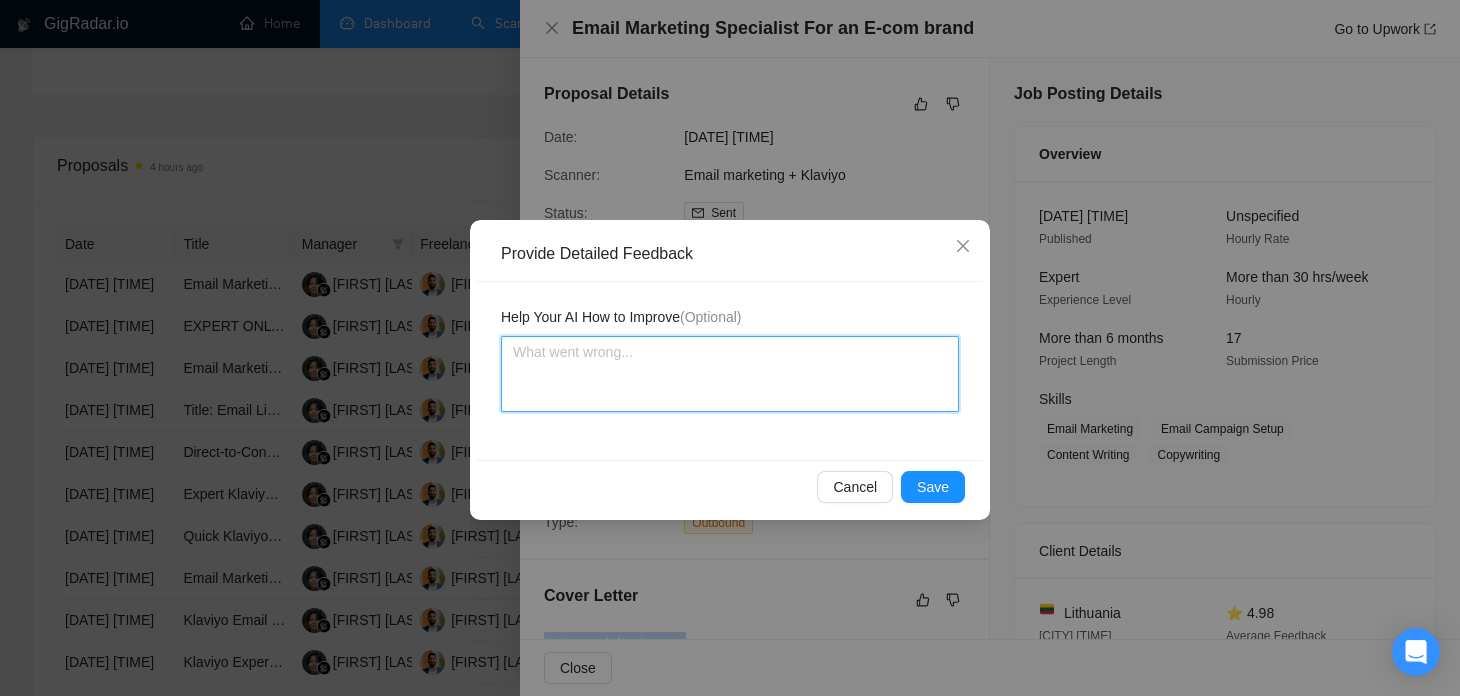 click at bounding box center [730, 374] 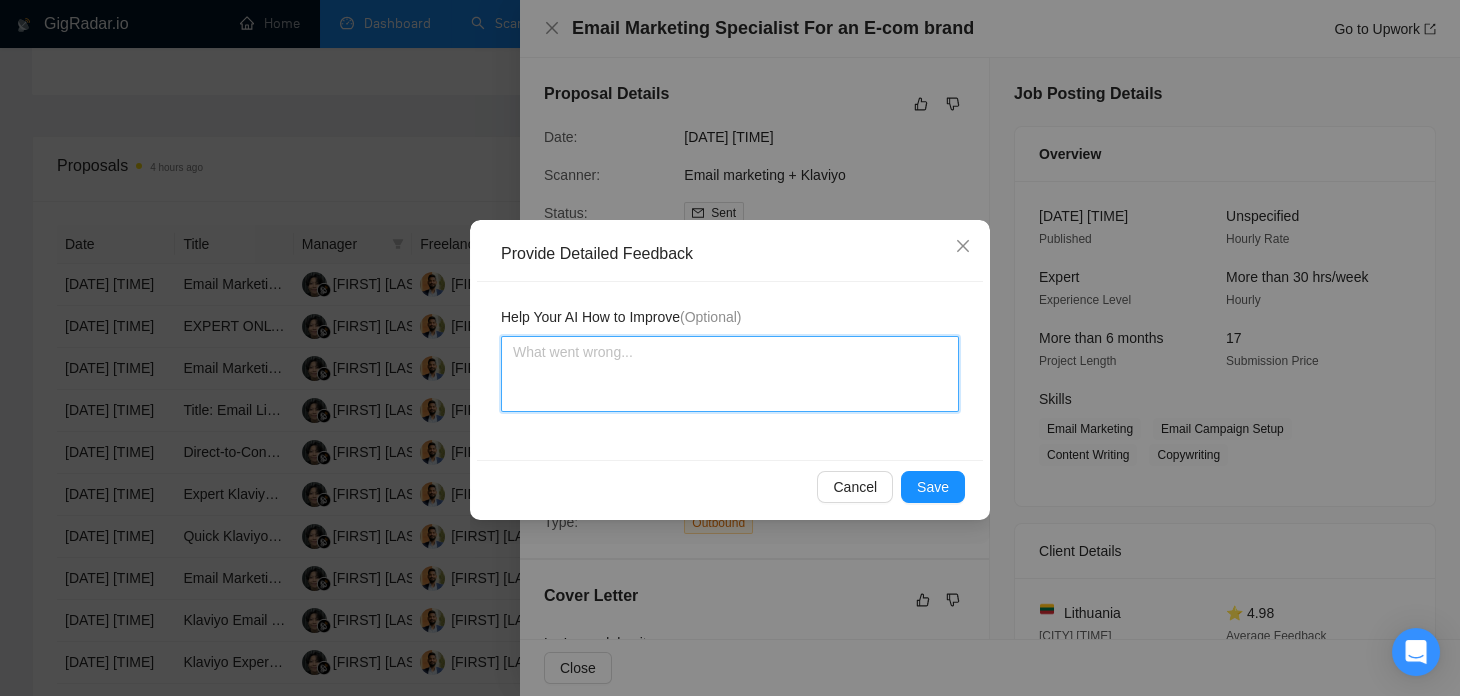 paste on "✅ Covers all major JD points: executing flows, U.S. copy, Klaviyo usage, performance-driven work
✅ Highlights relevant projects (Brick, CBD, D8GAS) with quantified outcomes
🧠 Tone is clear and relevant to DTC physical products
🔧 Minor AI Improvement Suggestion for next version:
Emphasize physical product familiarity more explicitly (e.g., “We’ve supported physical product brands in wellness, CBD, and retail spaces”) to directly mirror the JD’s exclusion of SaaS/B2B." 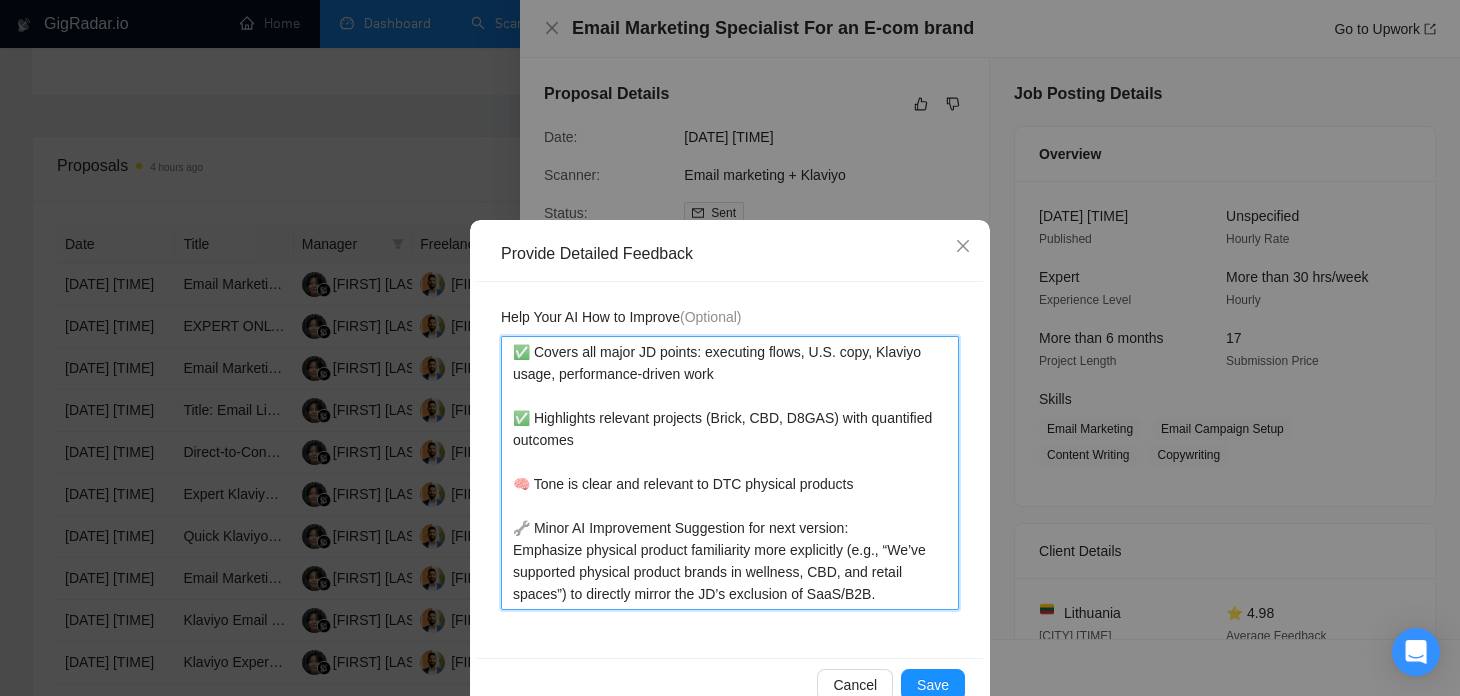 type 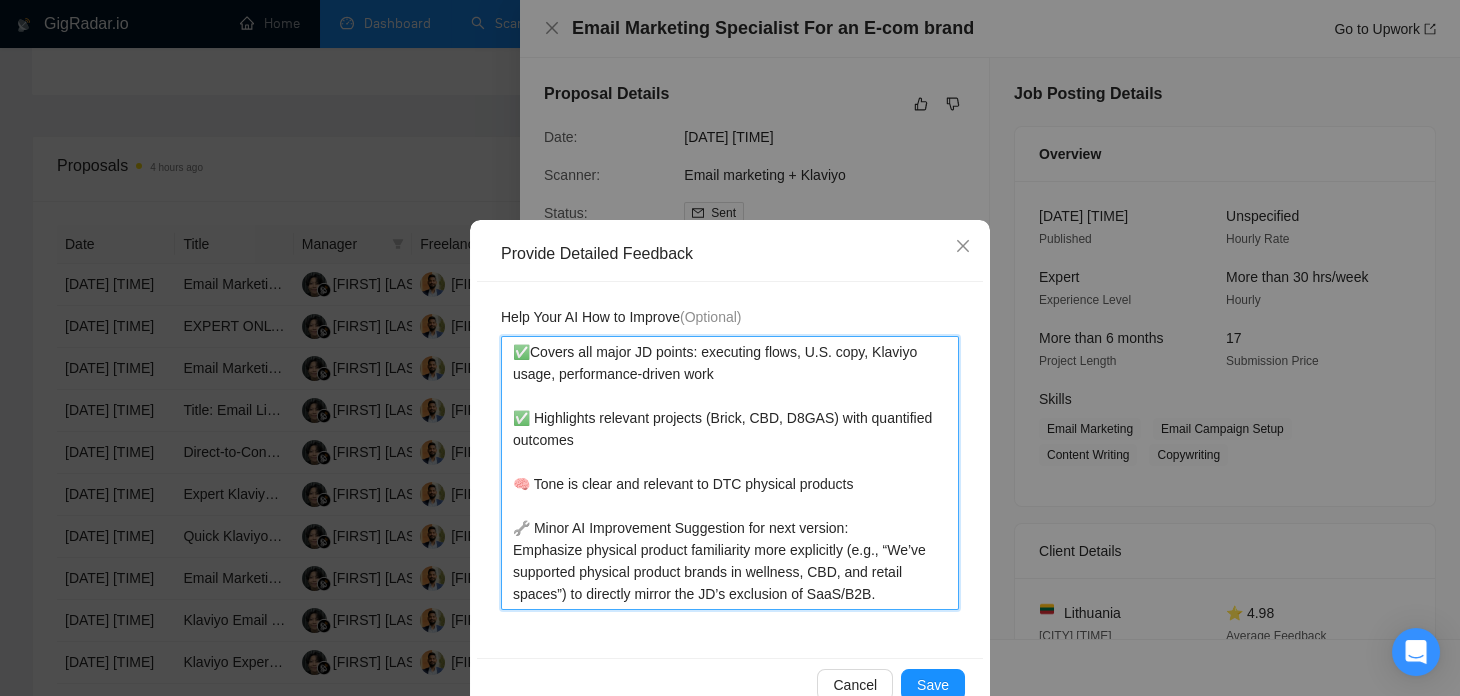 type 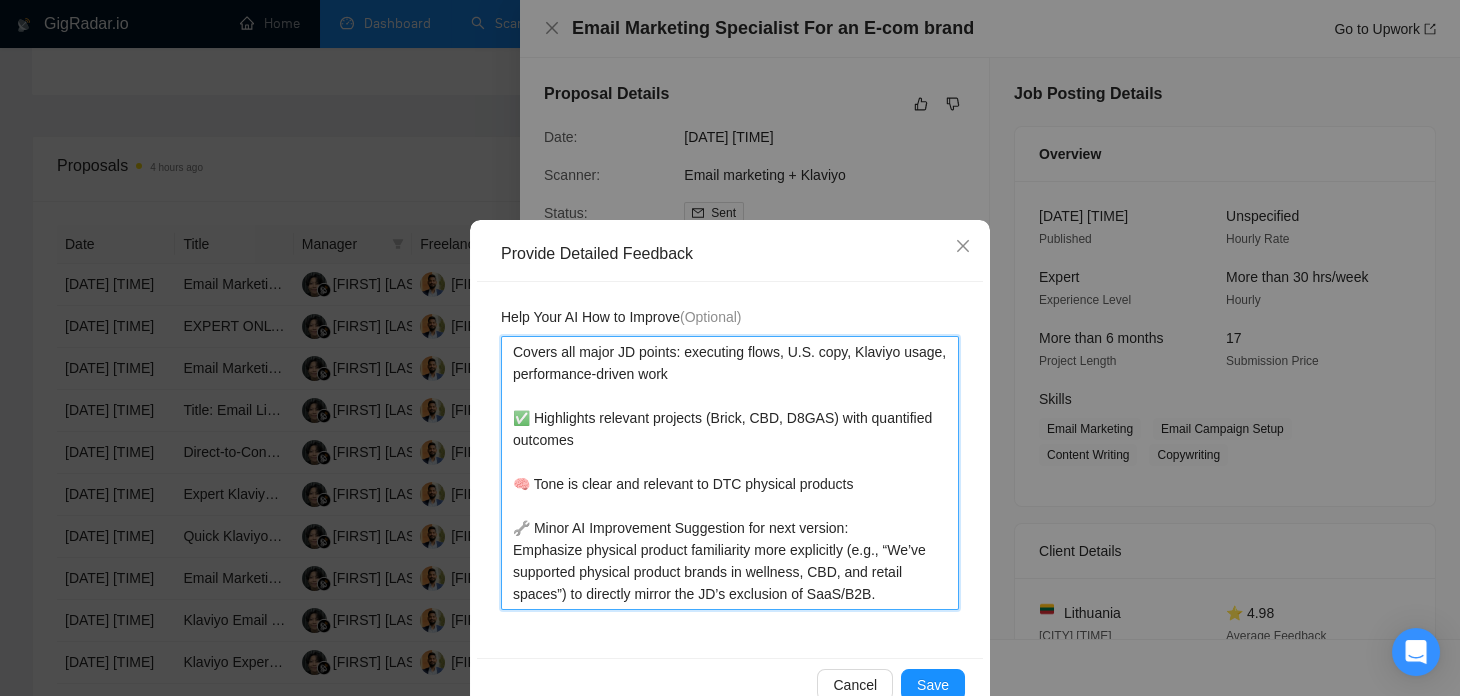 click on "Covers all major JD points: executing flows, U.S. copy, Klaviyo usage, performance-driven work
✅ Highlights relevant projects (Brick, CBD, D8GAS) with quantified outcomes
🧠 Tone is clear and relevant to DTC physical products
🔧 Minor AI Improvement Suggestion for next version:
Emphasize physical product familiarity more explicitly (e.g., “We’ve supported physical product brands in wellness, CBD, and retail spaces”) to directly mirror the JD’s exclusion of SaaS/B2B." at bounding box center [730, 473] 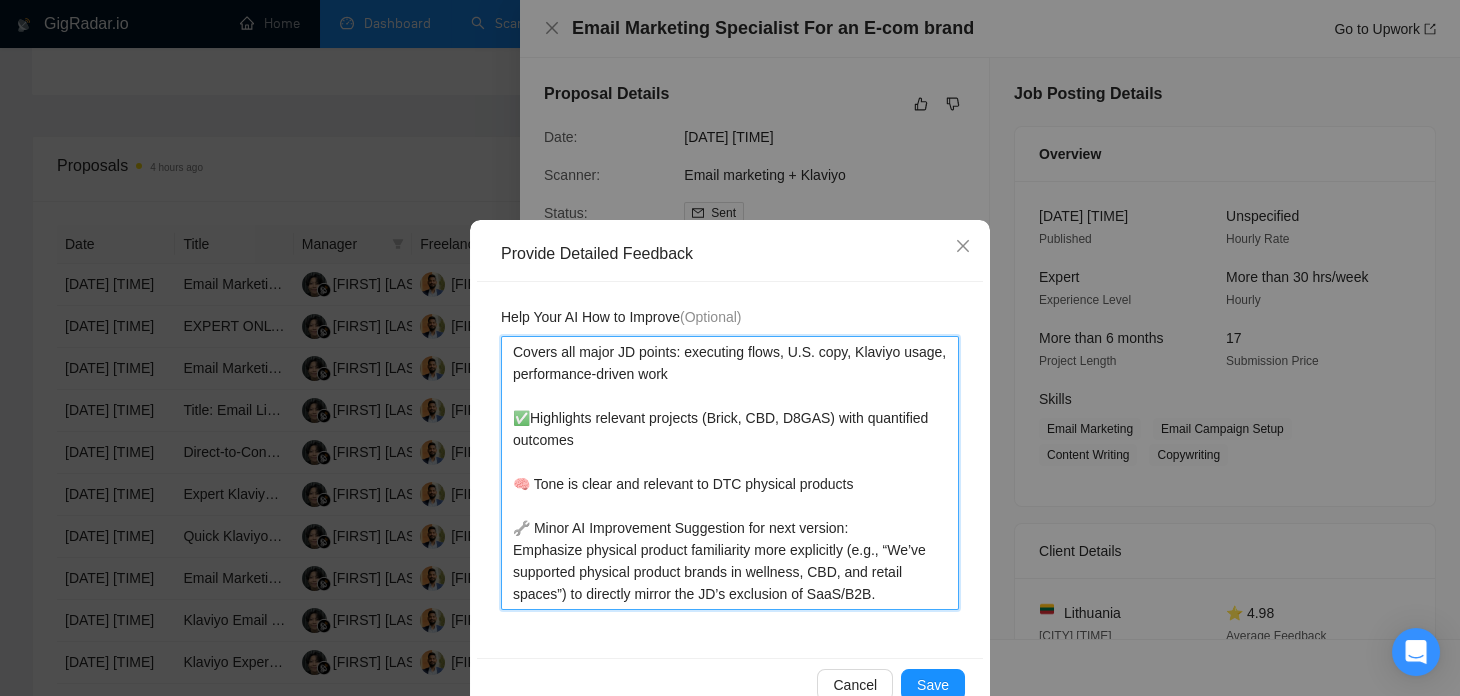 type 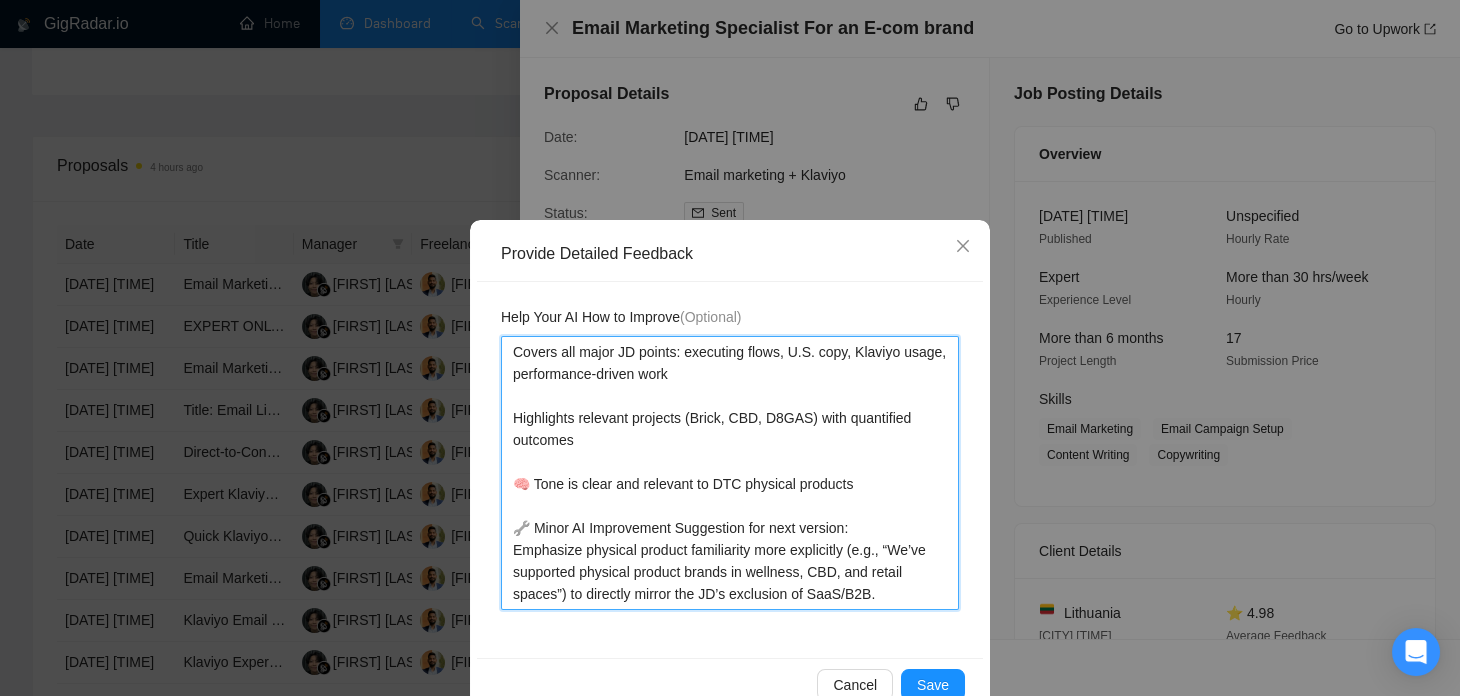 click on "Covers all major JD points: executing flows, U.S. copy, Klaviyo usage, performance-driven work
Highlights relevant projects (Brick, CBD, D8GAS) with quantified outcomes
🧠 Tone is clear and relevant to DTC physical products
🔧 Minor AI Improvement Suggestion for next version:
Emphasize physical product familiarity more explicitly (e.g., “We’ve supported physical product brands in wellness, CBD, and retail spaces”) to directly mirror the JD’s exclusion of SaaS/B2B." at bounding box center (730, 473) 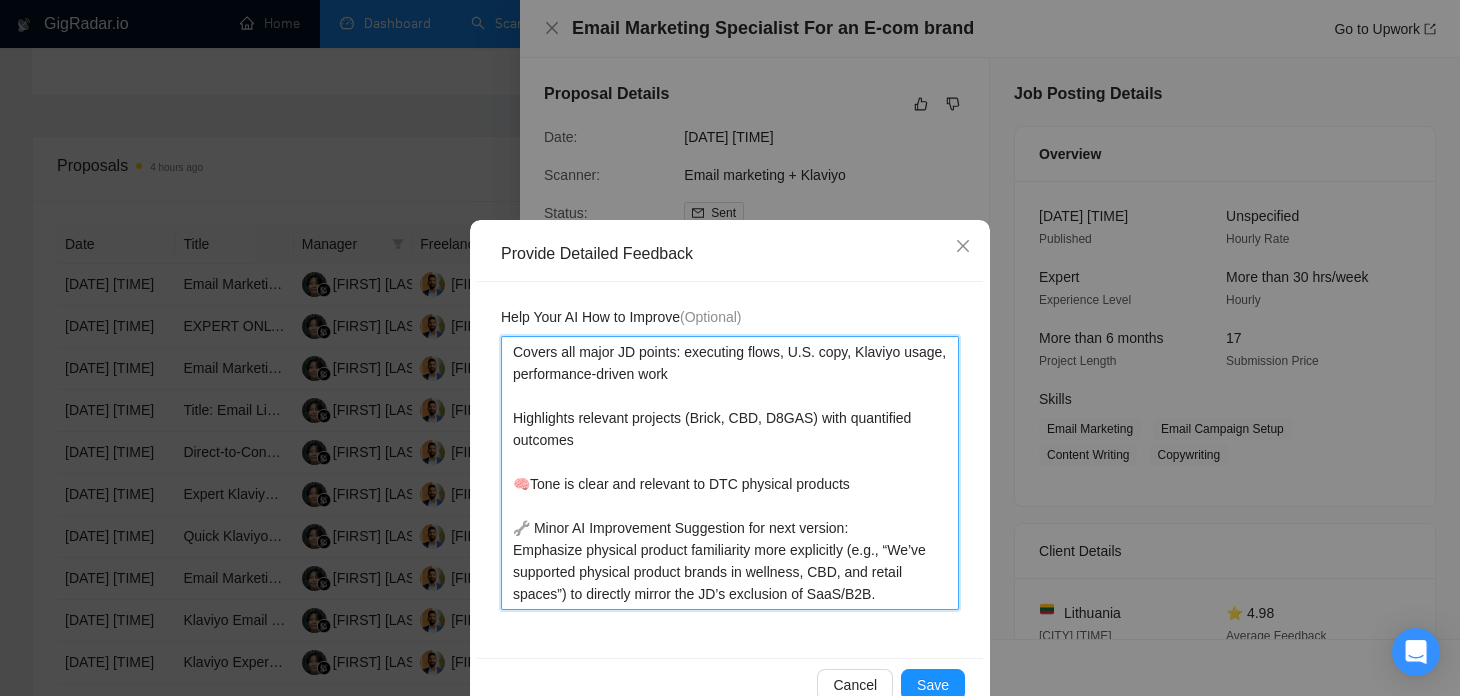 type 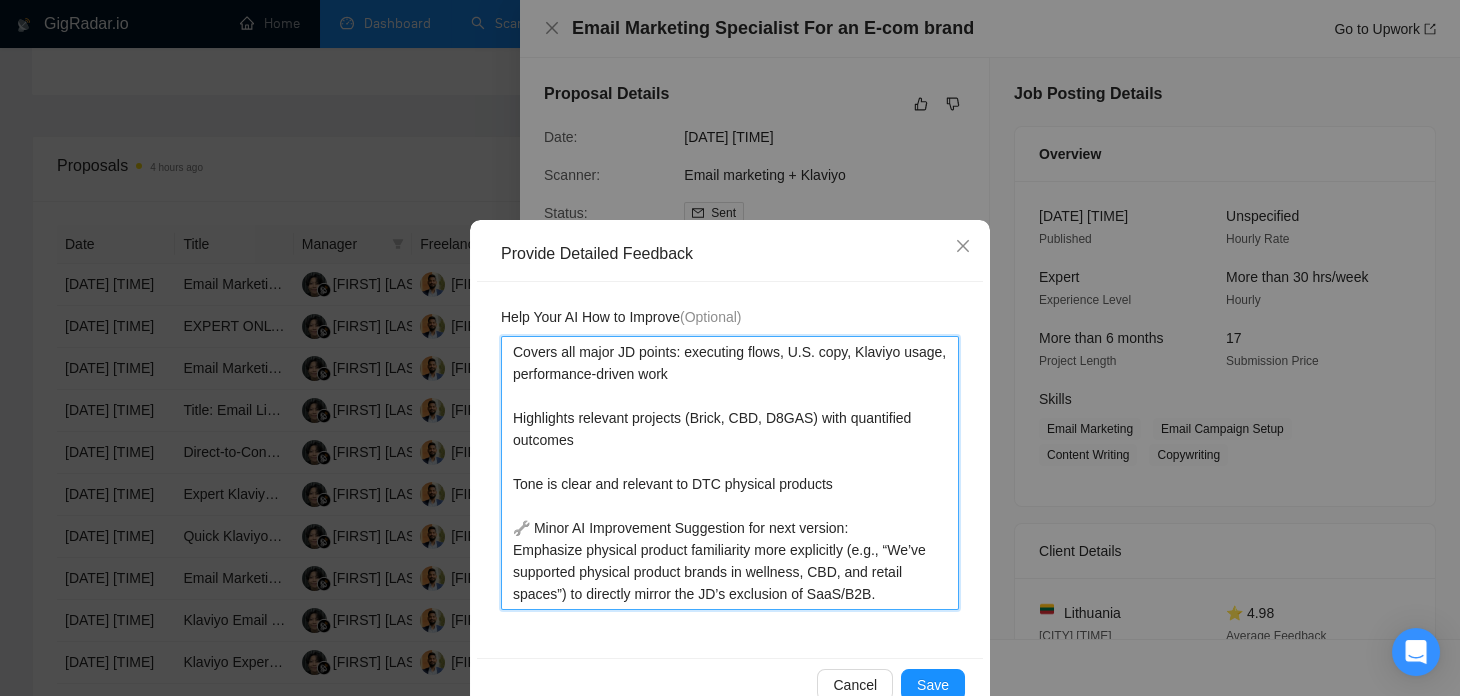 click on "Covers all major JD points: executing flows, U.S. copy, Klaviyo usage, performance-driven work
Highlights relevant projects (Brick, CBD, D8GAS) with quantified outcomes
Tone is clear and relevant to DTC physical products
🔧 Minor AI Improvement Suggestion for next version:
Emphasize physical product familiarity more explicitly (e.g., “We’ve supported physical product brands in wellness, CBD, and retail spaces”) to directly mirror the JD’s exclusion of SaaS/B2B." at bounding box center [730, 473] 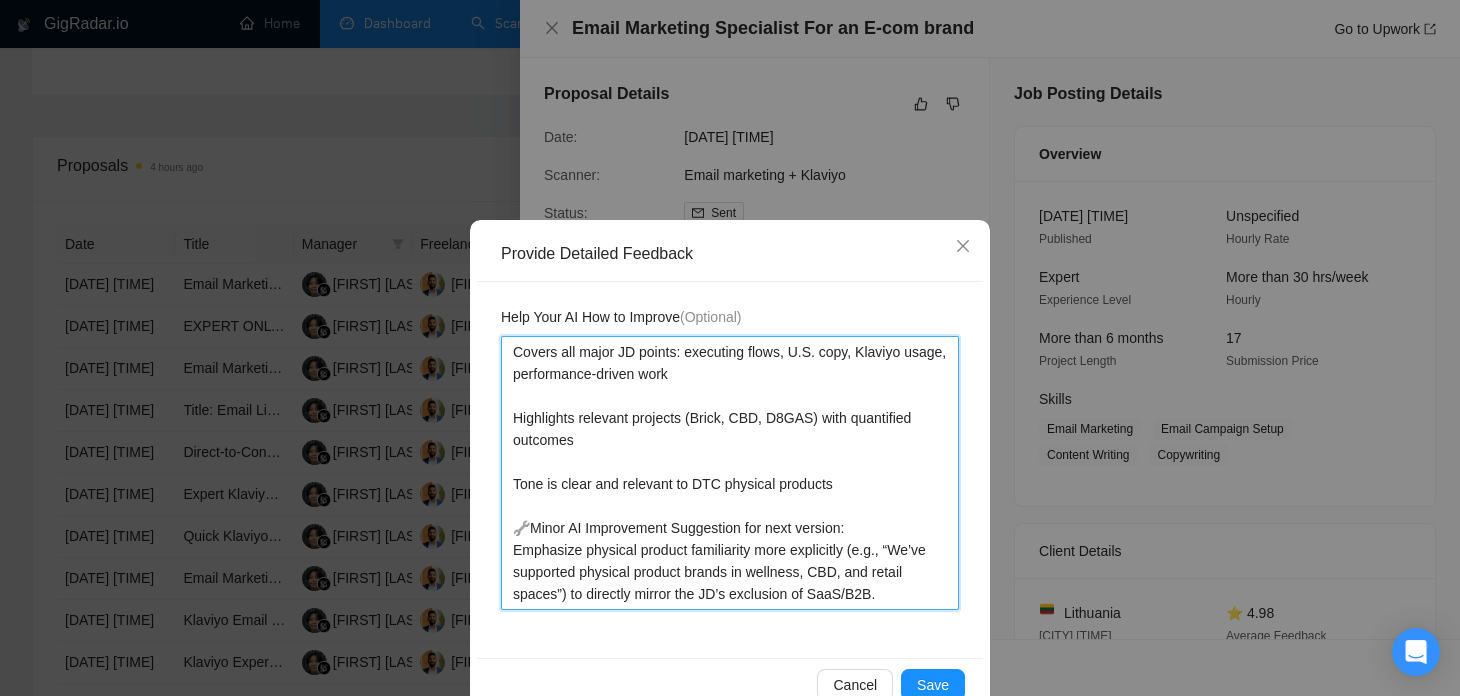 type 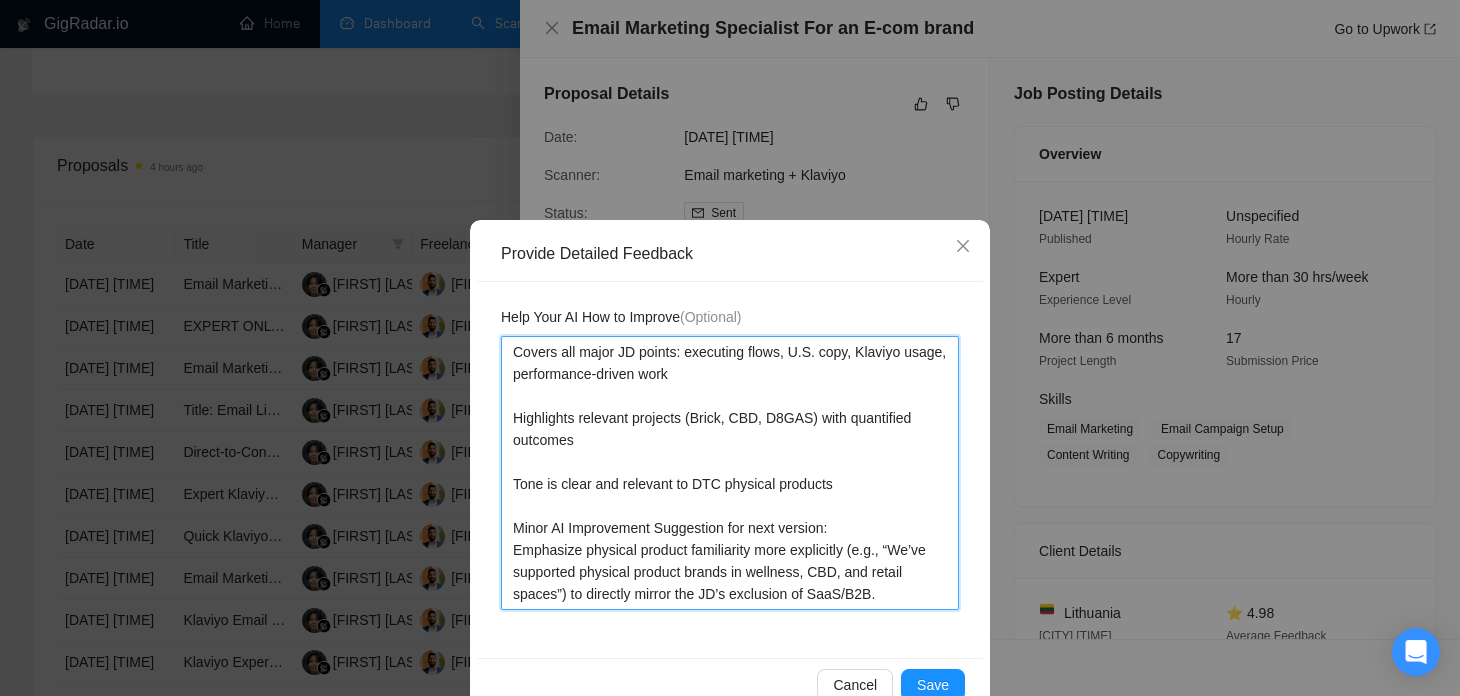 type 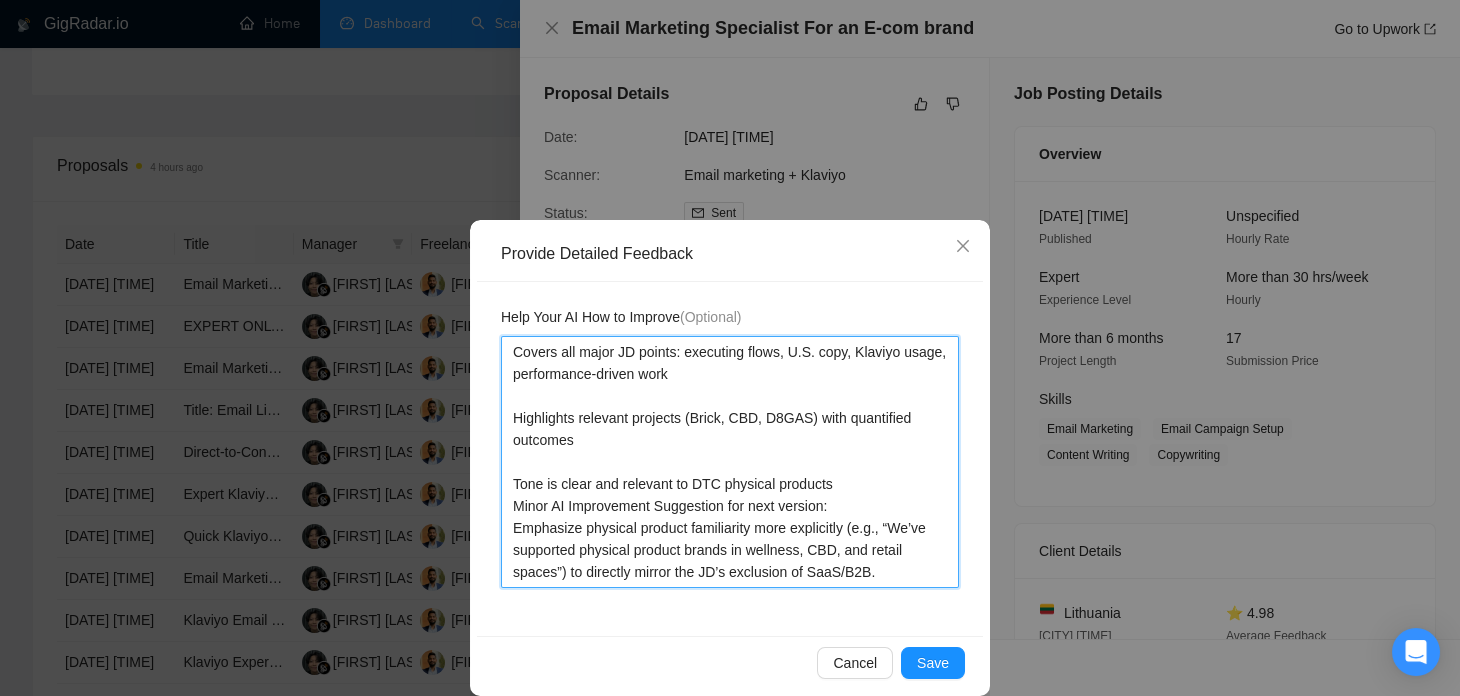 type 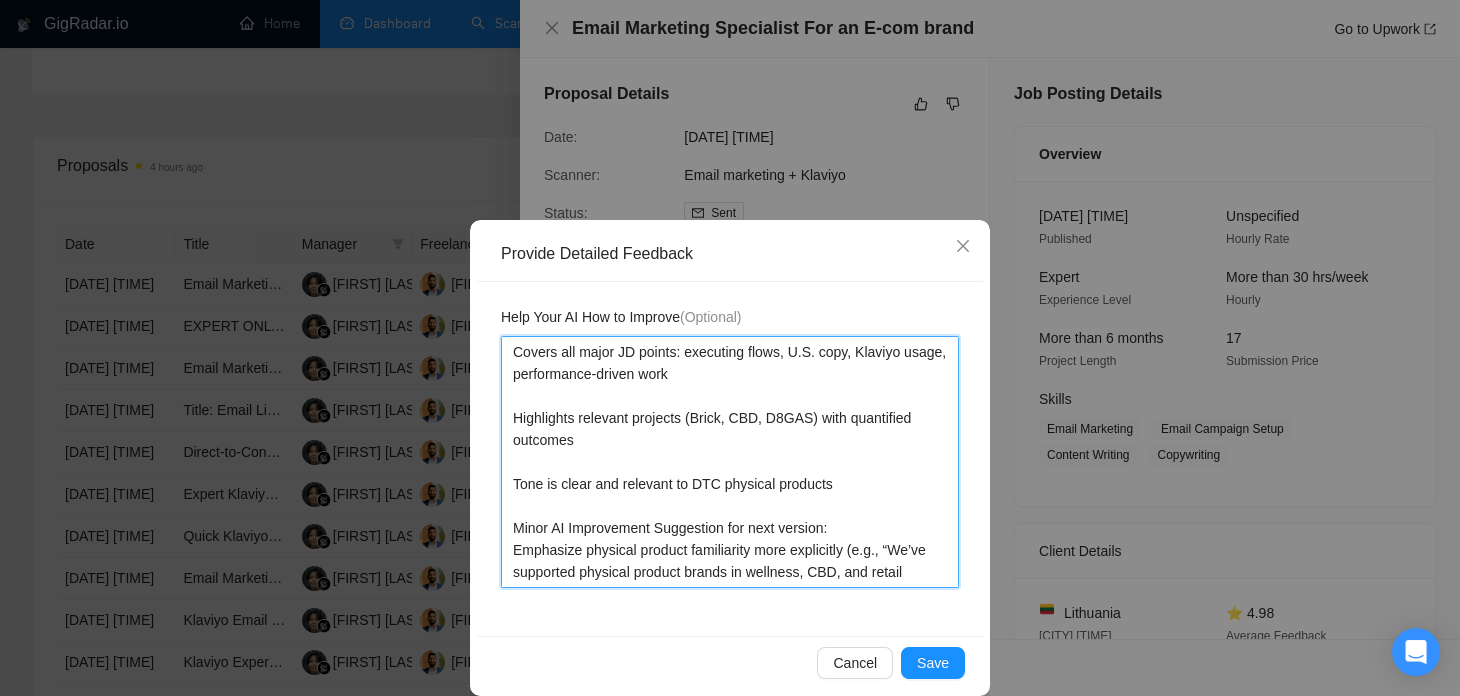 type 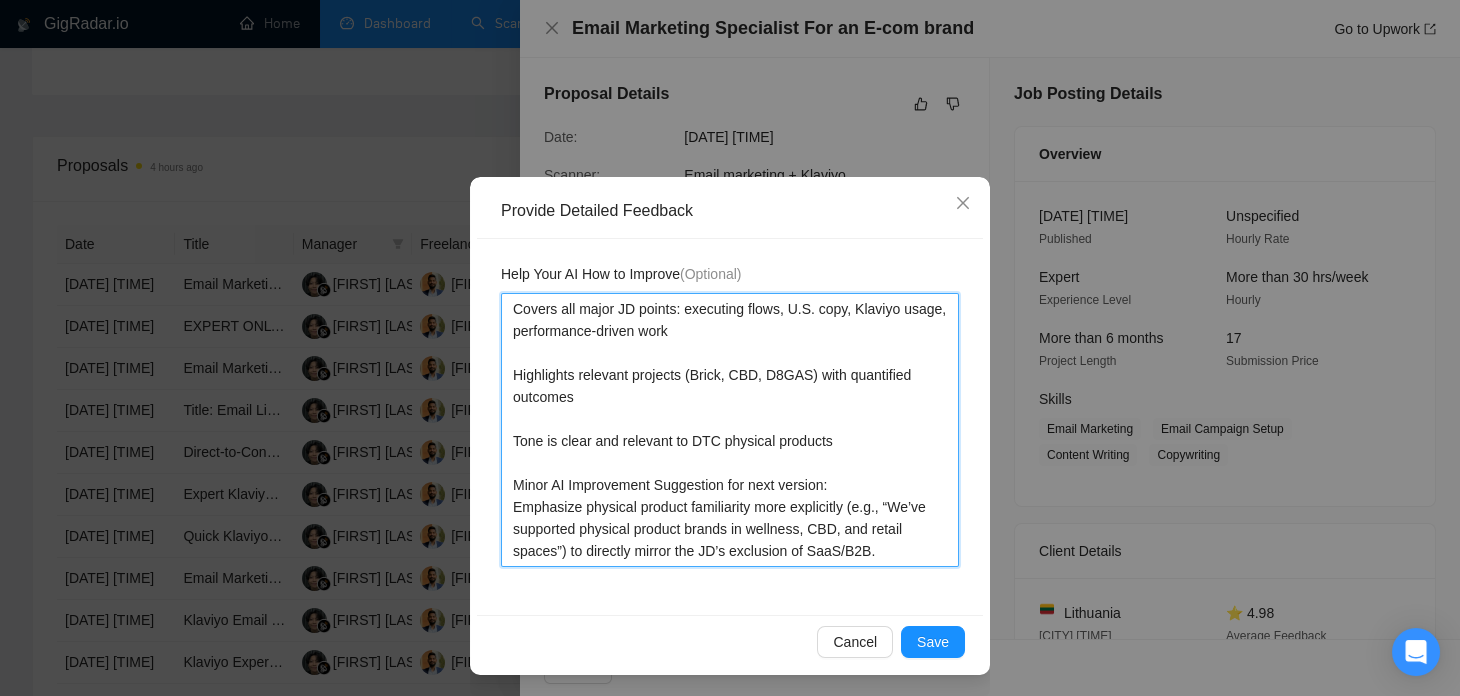 scroll, scrollTop: 44, scrollLeft: 0, axis: vertical 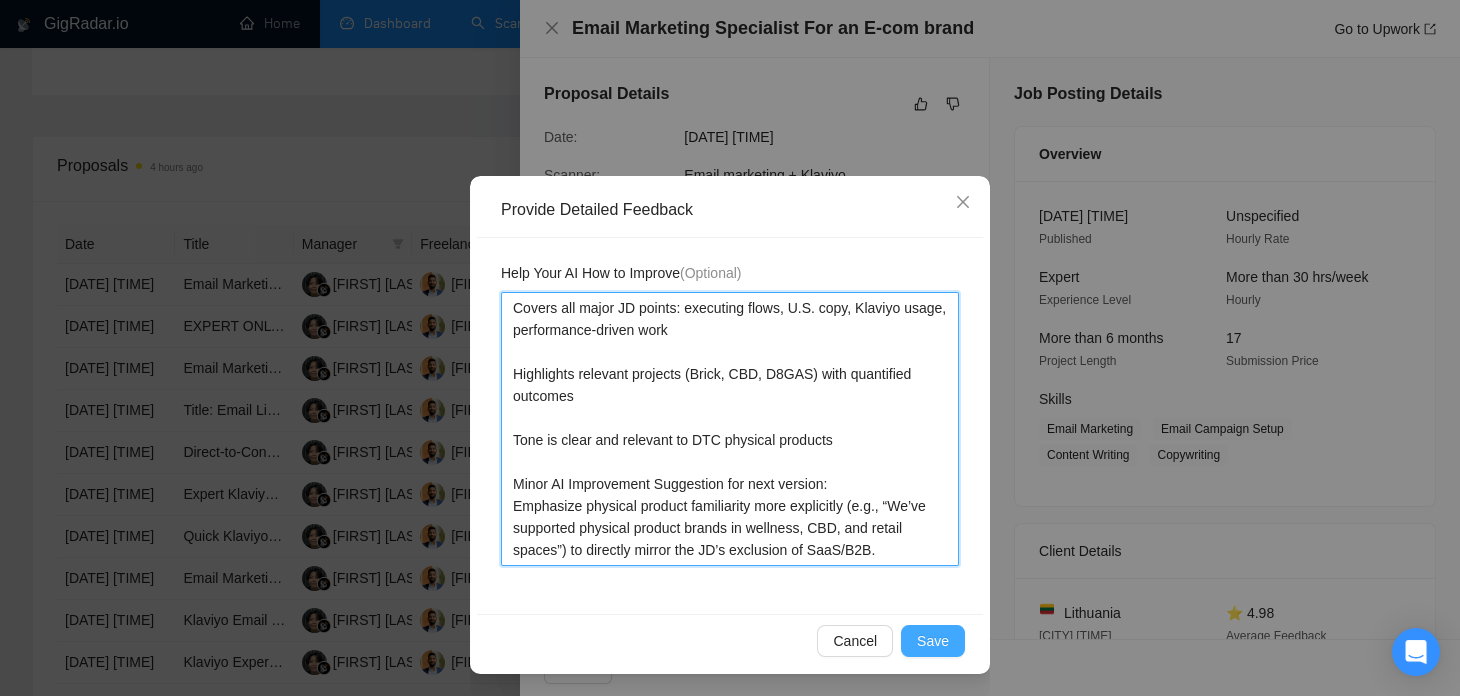 type on "Covers all major JD points: executing flows, U.S. copy, Klaviyo usage, performance-driven work
Highlights relevant projects (Brick, CBD, D8GAS) with quantified outcomes
Tone is clear and relevant to DTC physical products
Minor AI Improvement Suggestion for next version:
Emphasize physical product familiarity more explicitly (e.g., “We’ve supported physical product brands in wellness, CBD, and retail spaces”) to directly mirror the JD’s exclusion of SaaS/B2B." 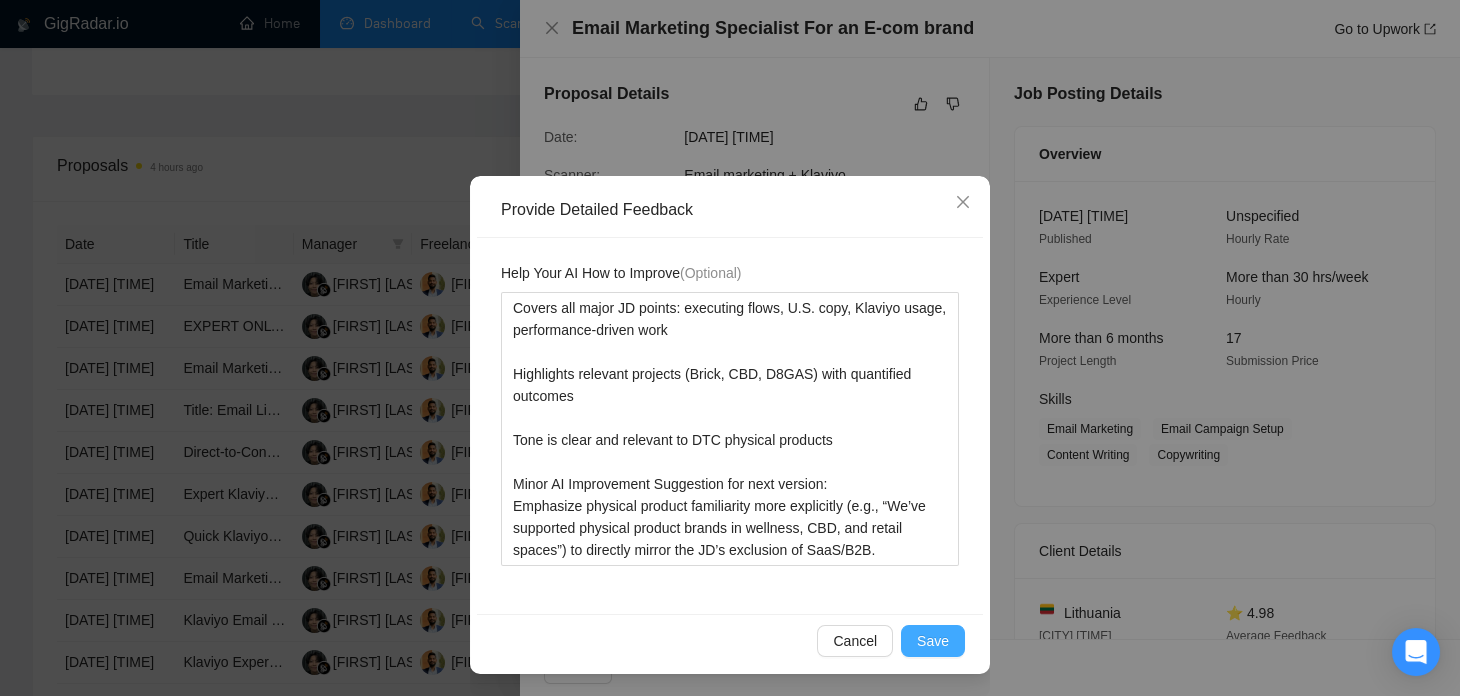 click on "Save" at bounding box center [933, 641] 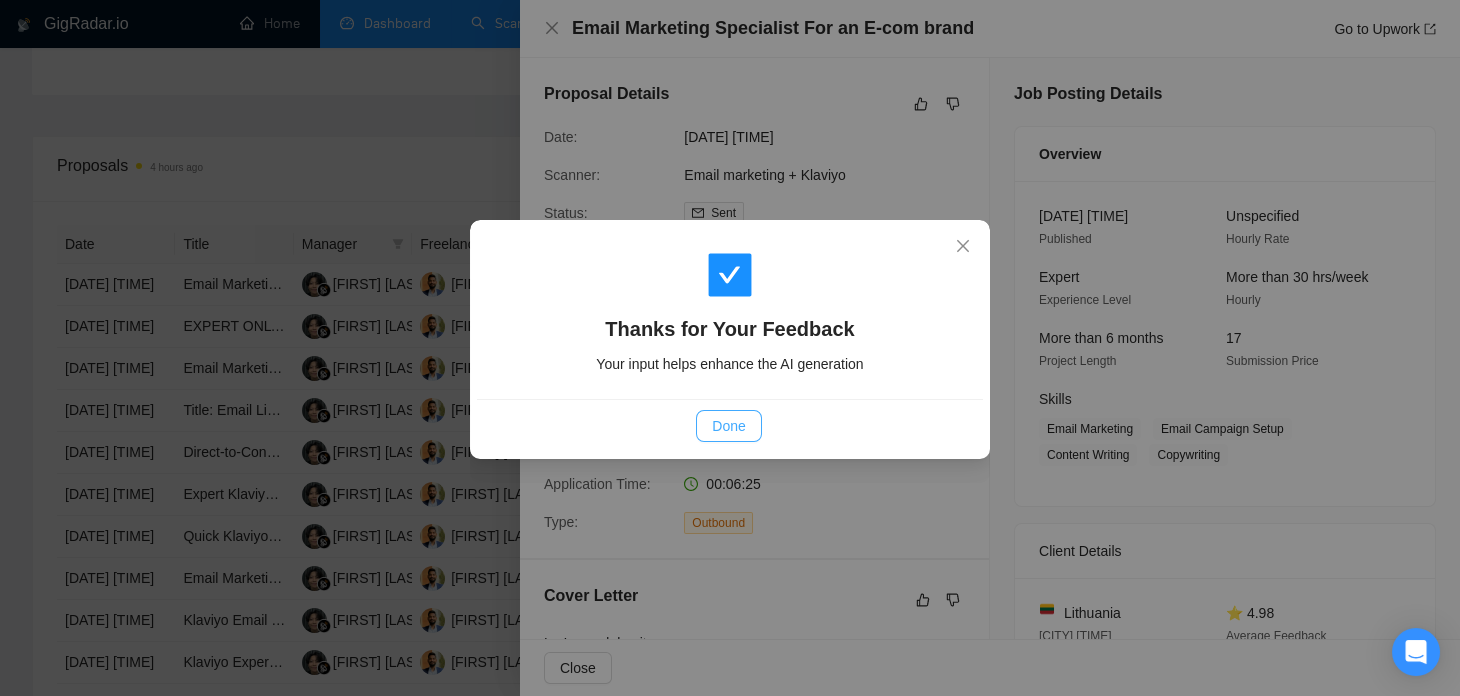 click on "Done" at bounding box center (728, 426) 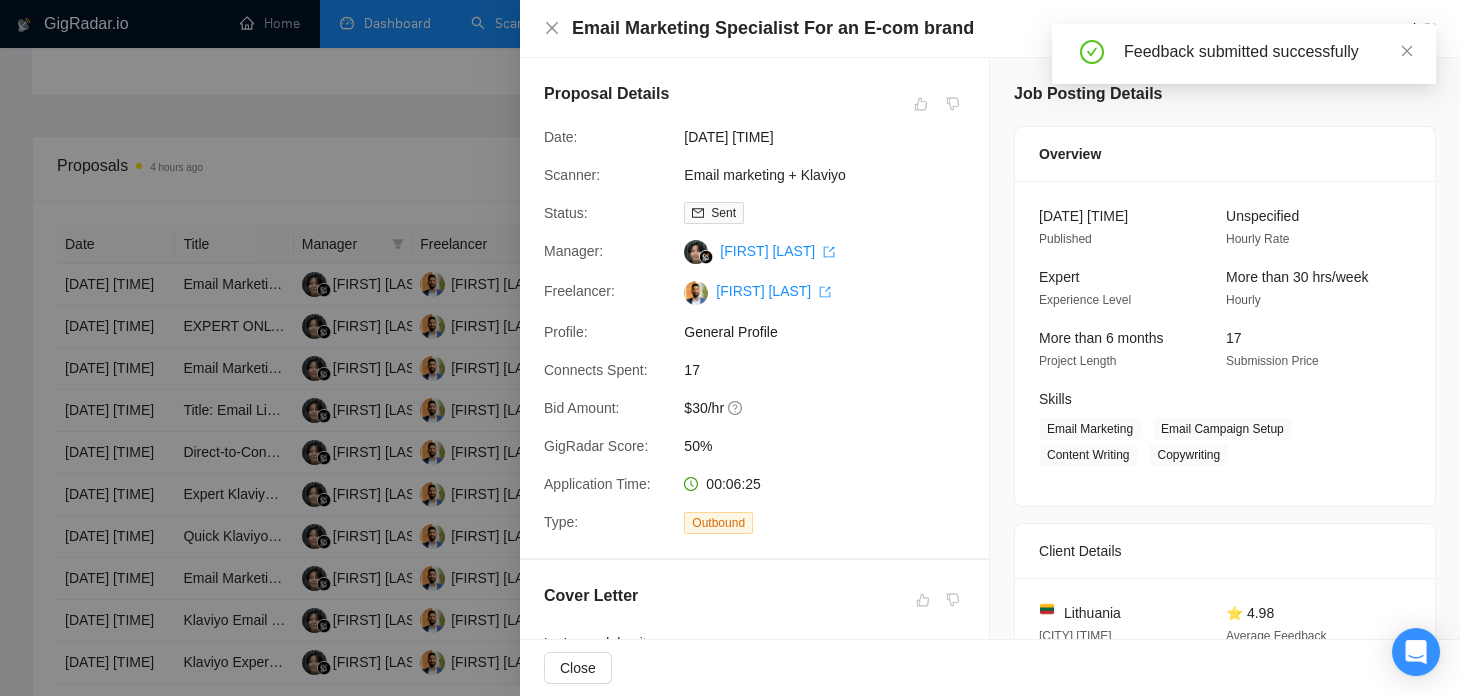 click at bounding box center (730, 348) 